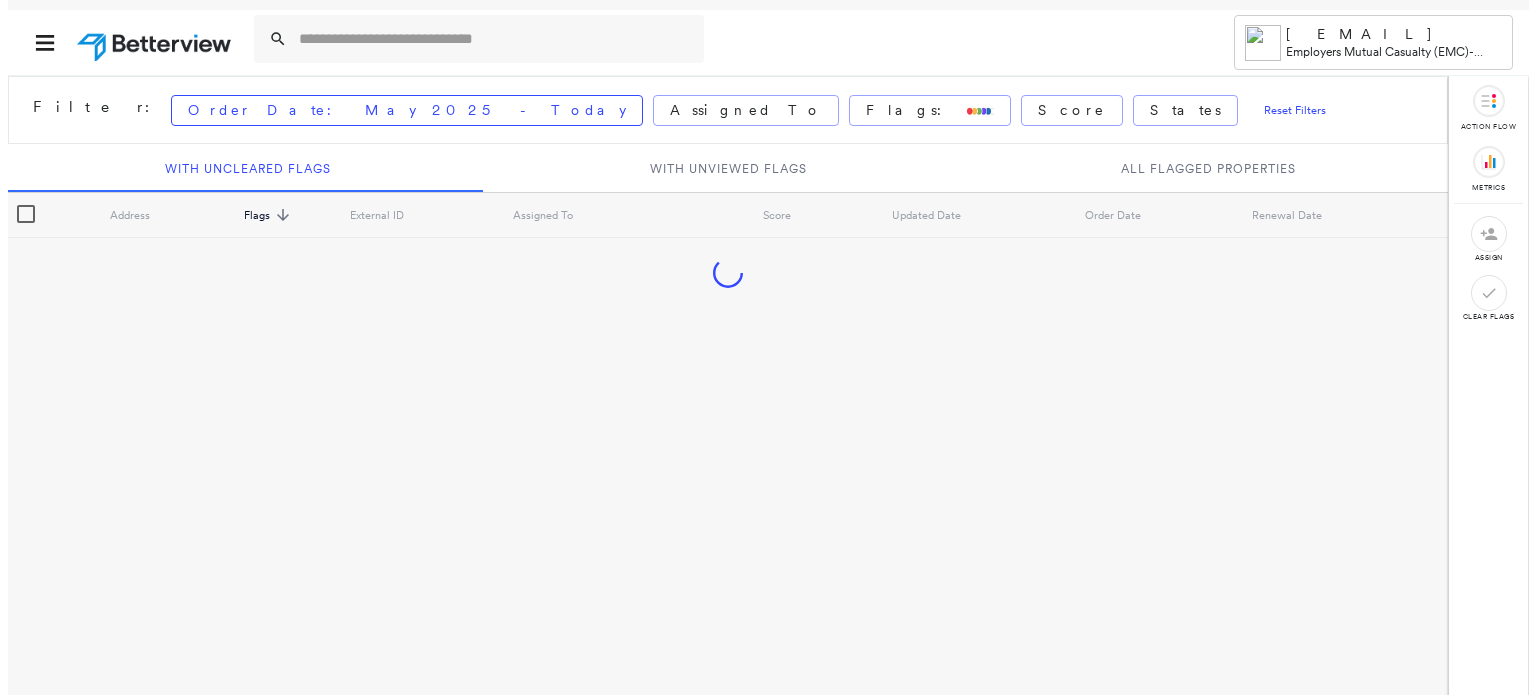 scroll, scrollTop: 0, scrollLeft: 0, axis: both 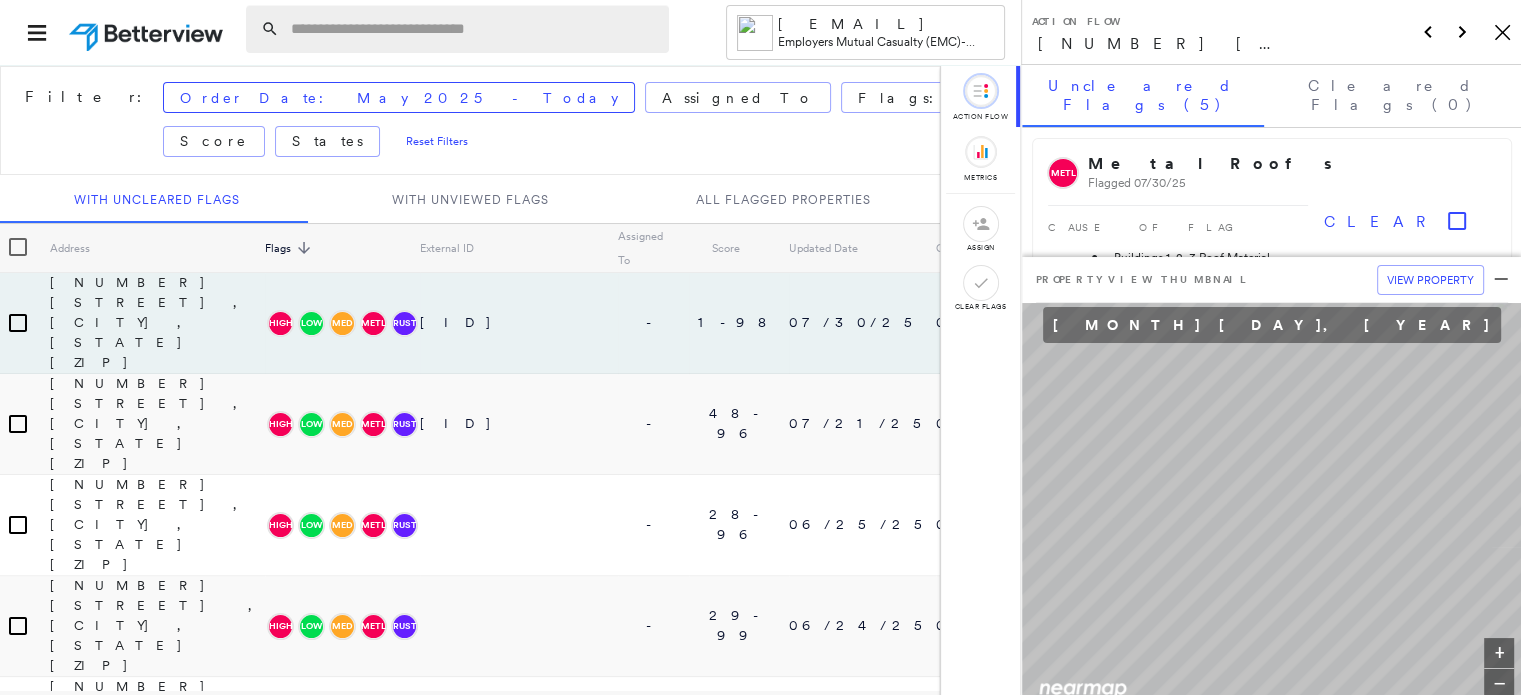 click at bounding box center [474, 29] 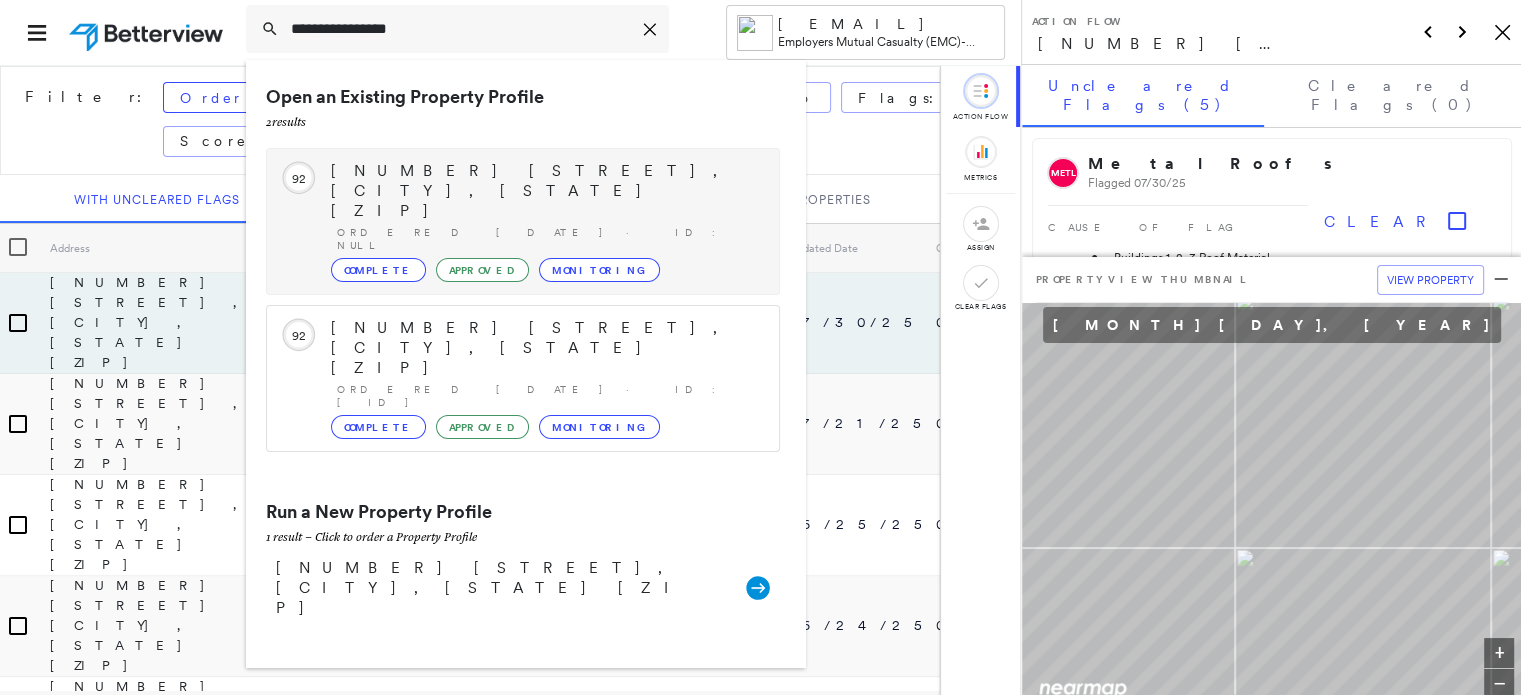 type on "**********" 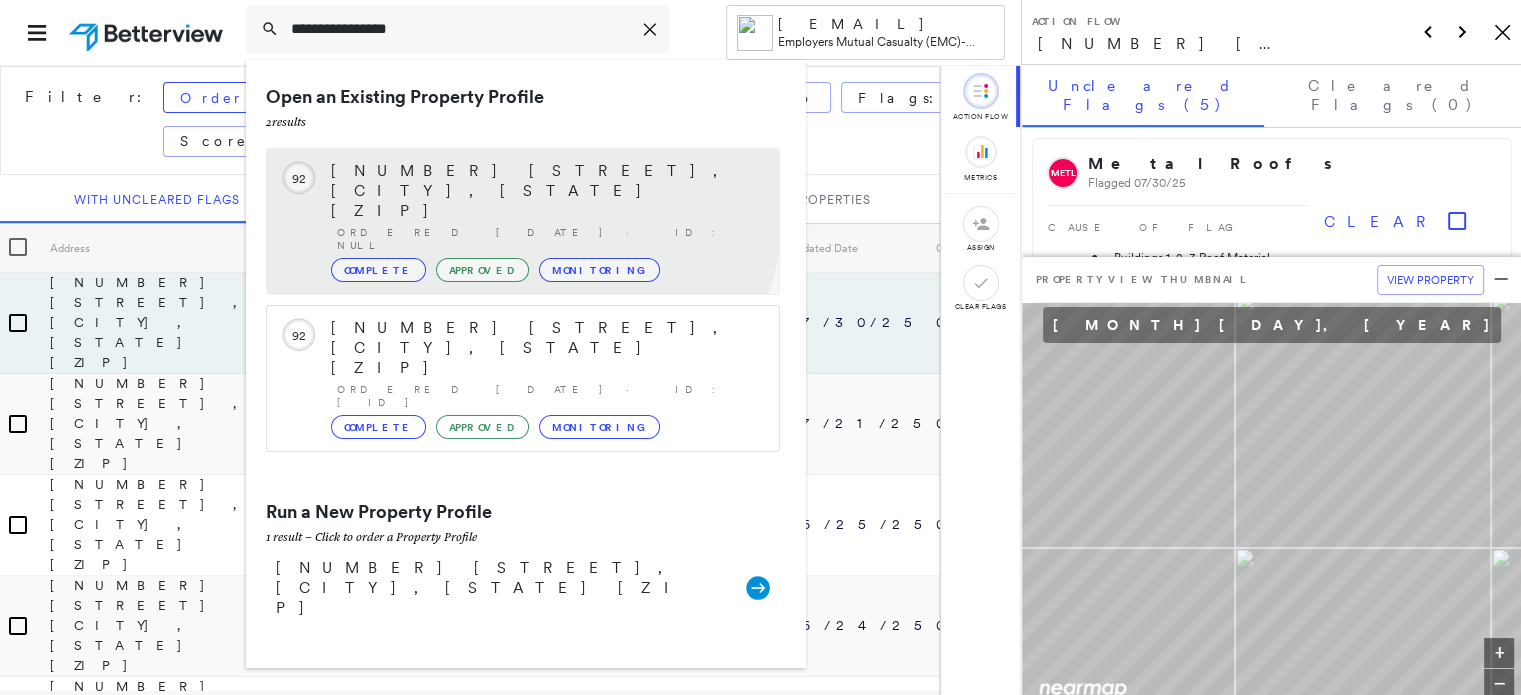 click on "[NUMBER] [STREET], [CITY], [STATE] [ZIP]" at bounding box center (545, 191) 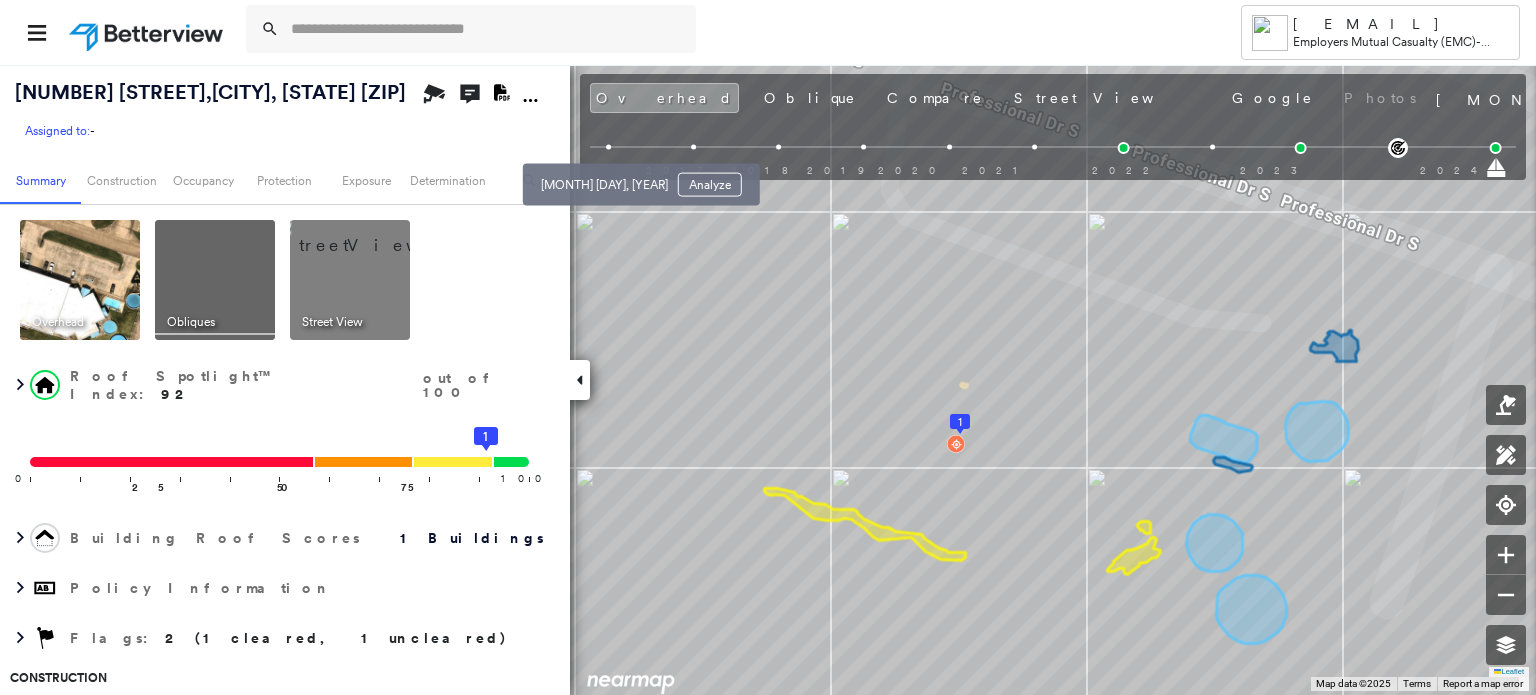 click at bounding box center [608, 147] 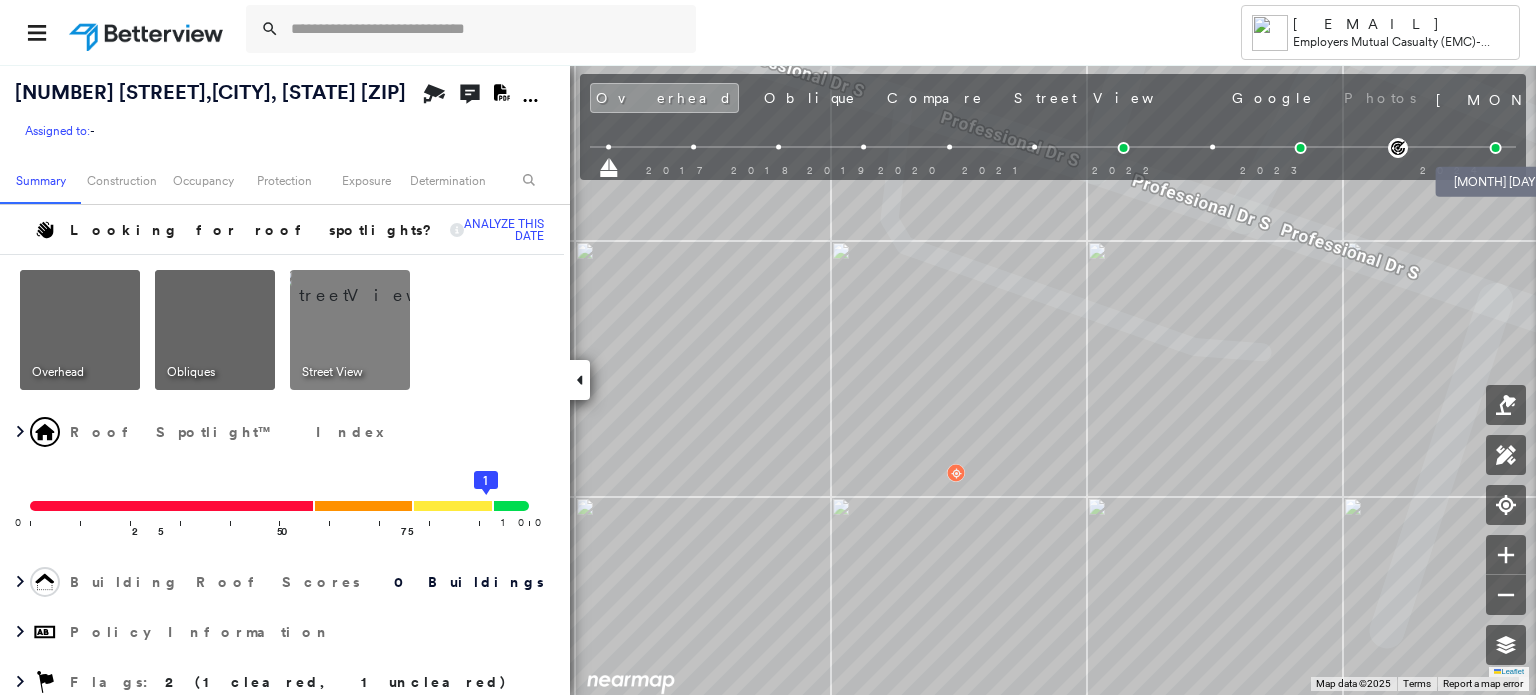 click at bounding box center [1496, 148] 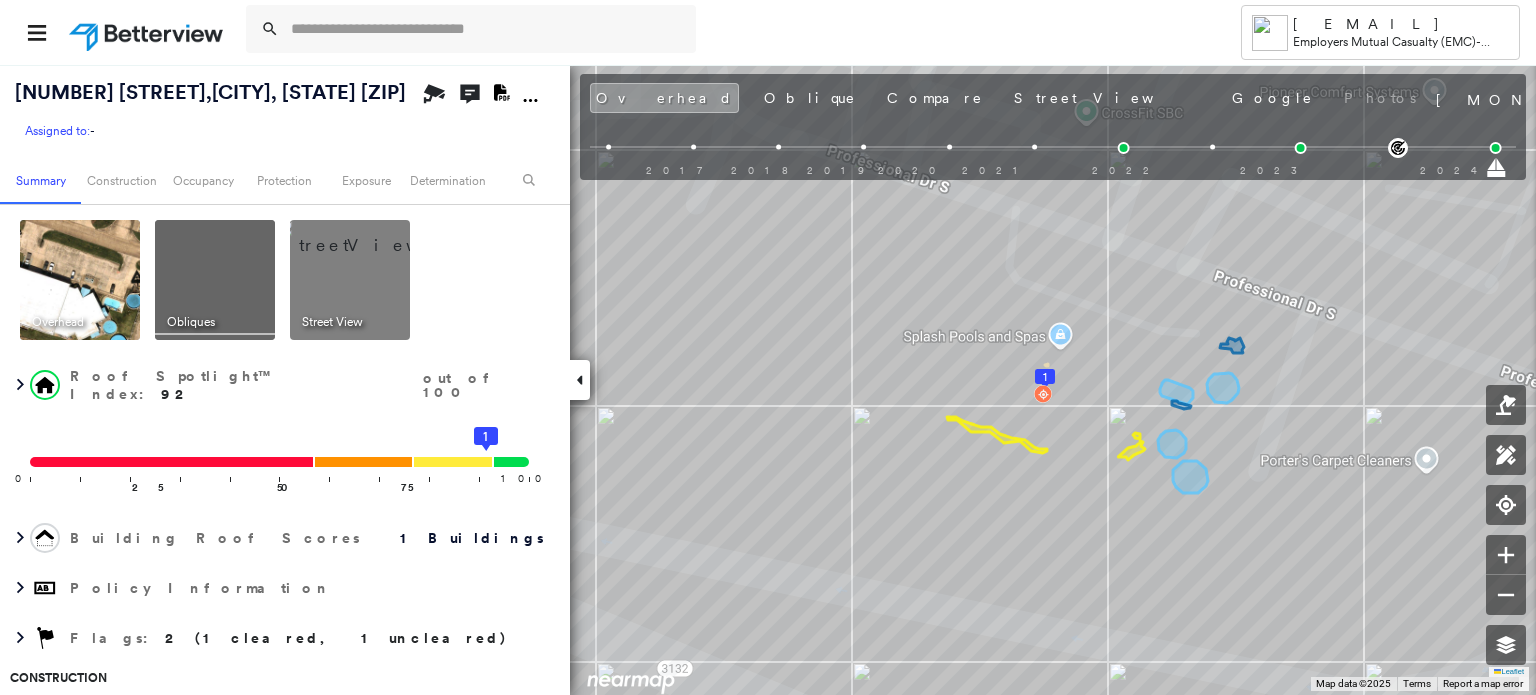 click 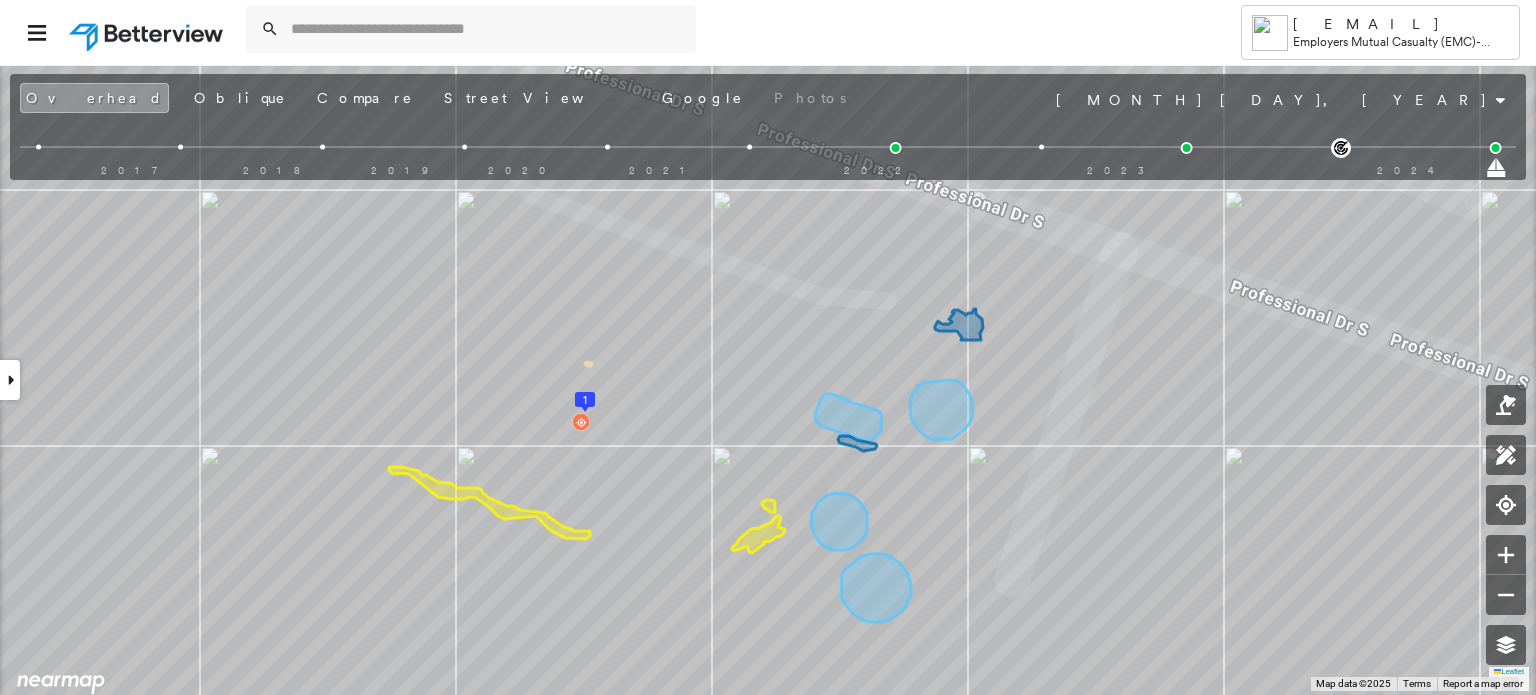 click at bounding box center [10, 380] 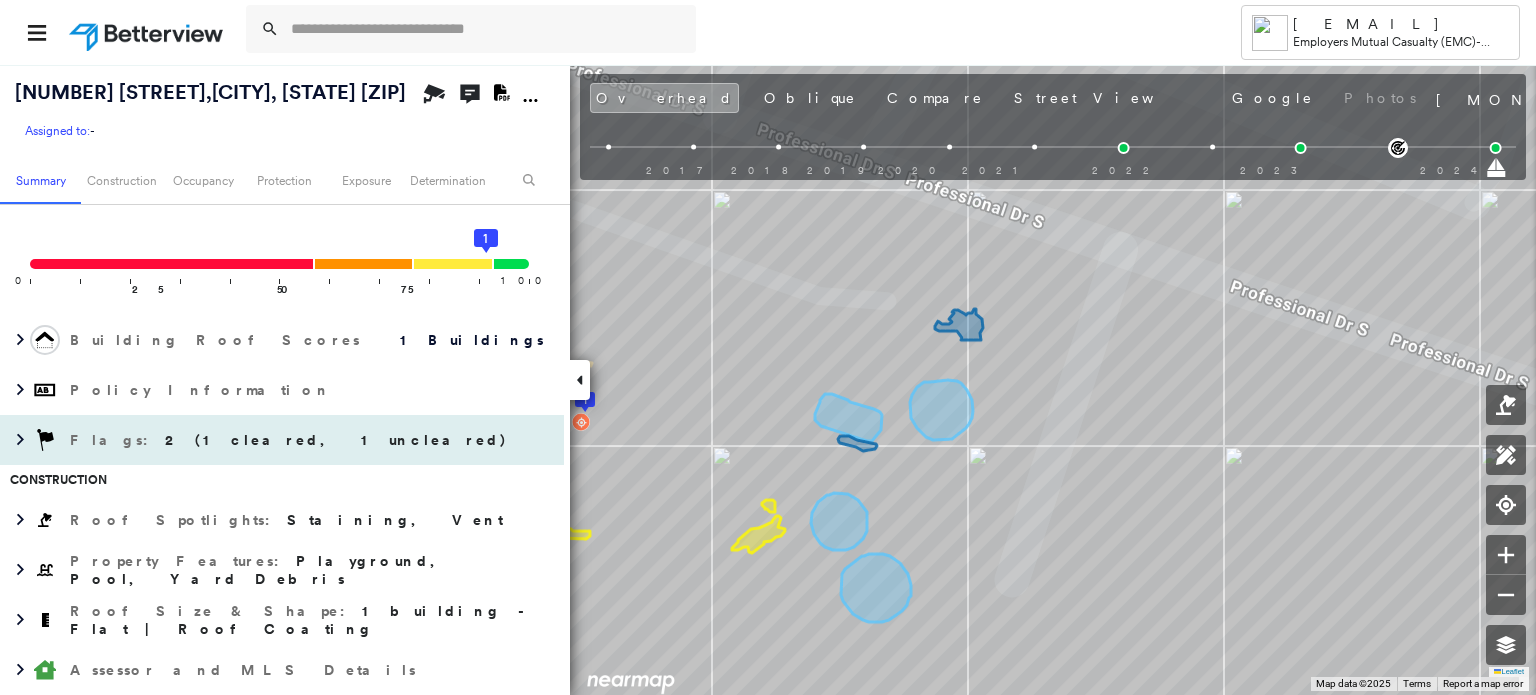 scroll, scrollTop: 200, scrollLeft: 0, axis: vertical 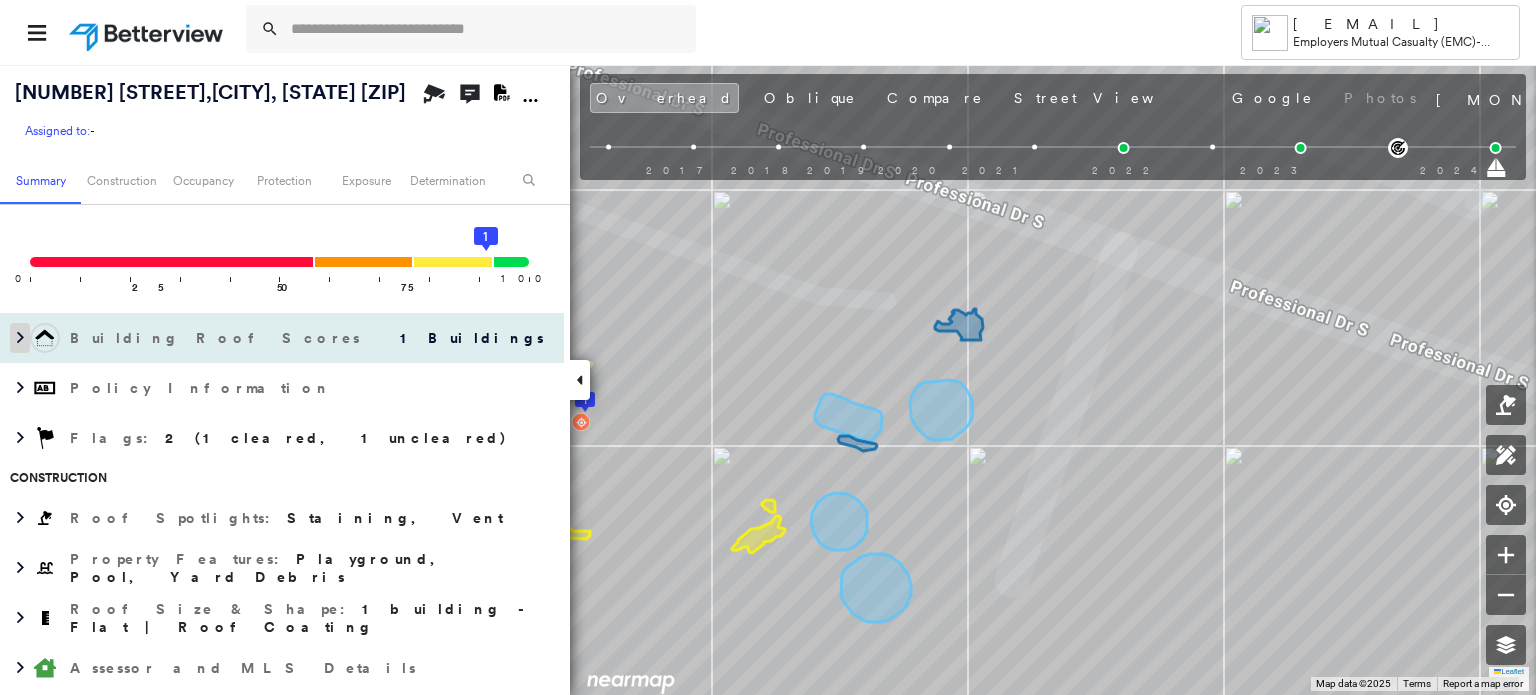 click 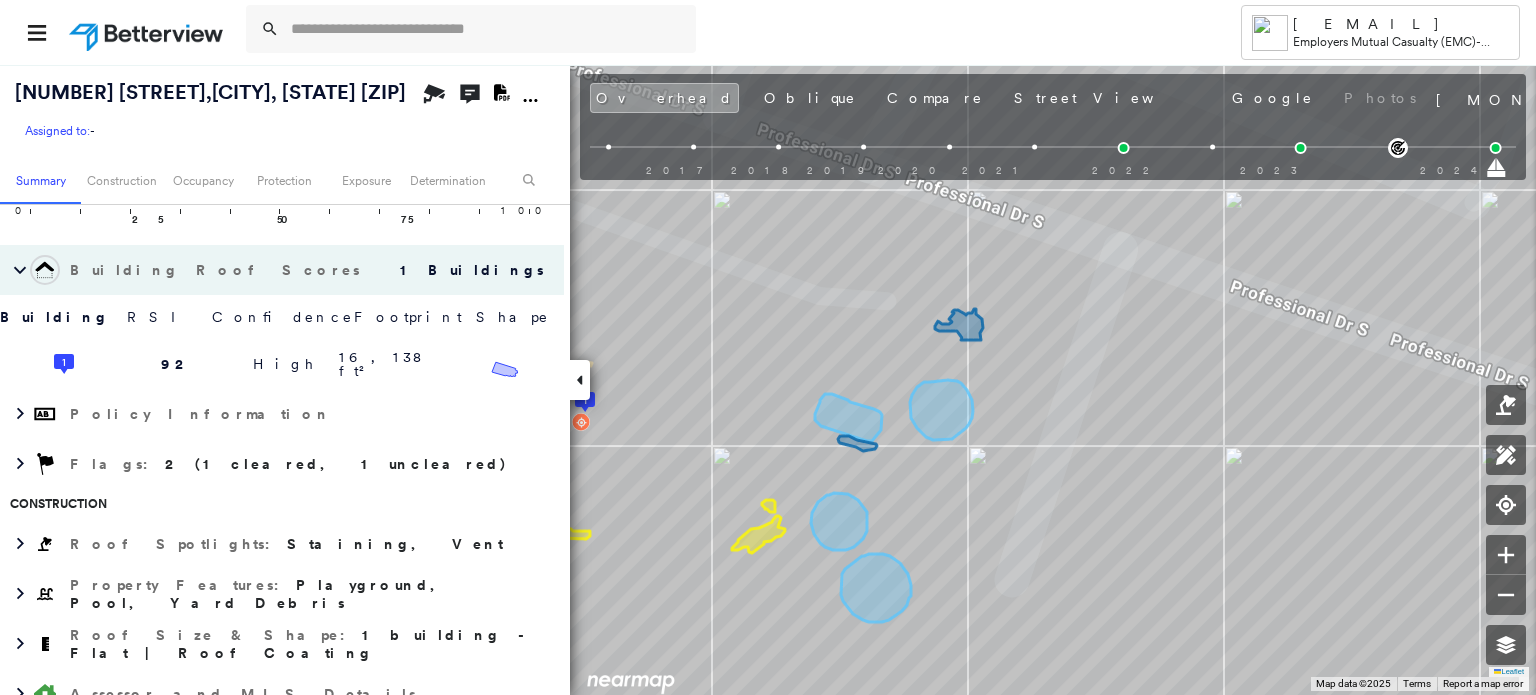 scroll, scrollTop: 300, scrollLeft: 0, axis: vertical 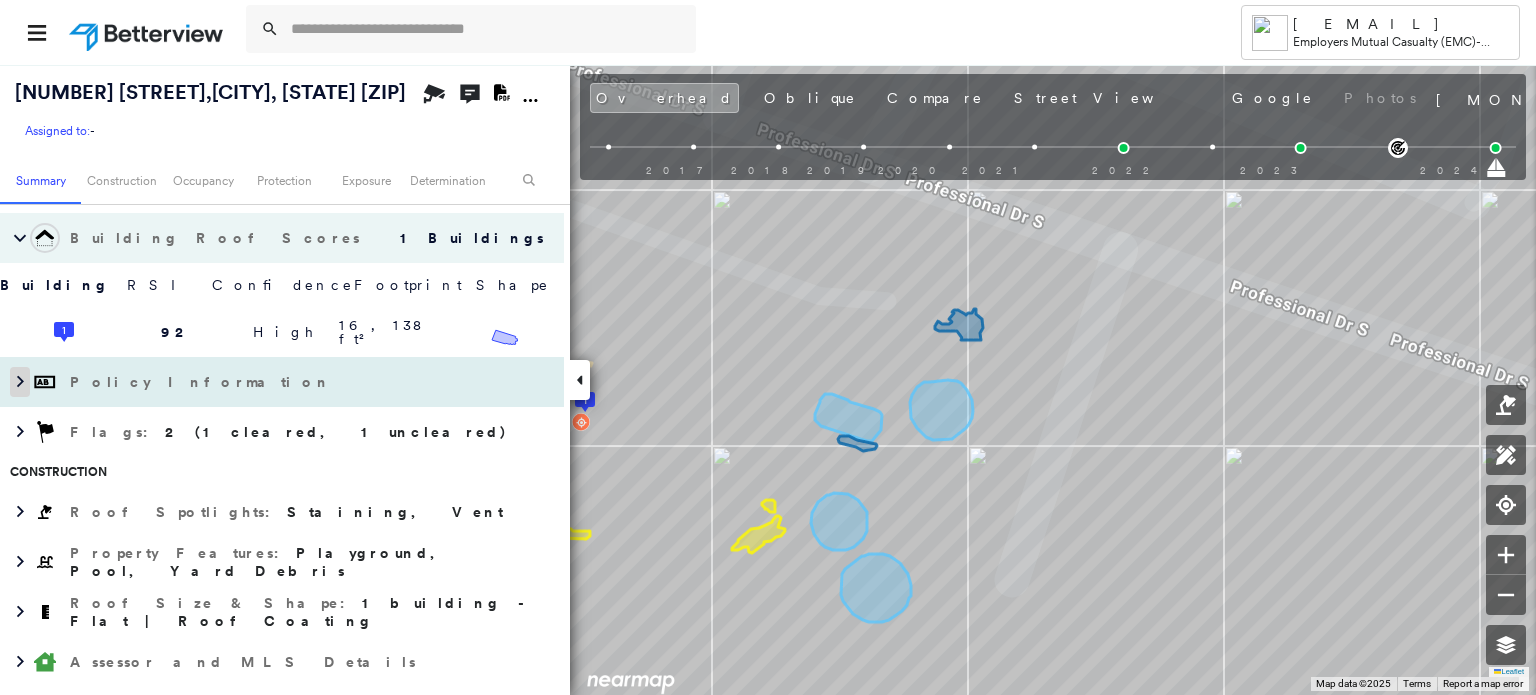 click 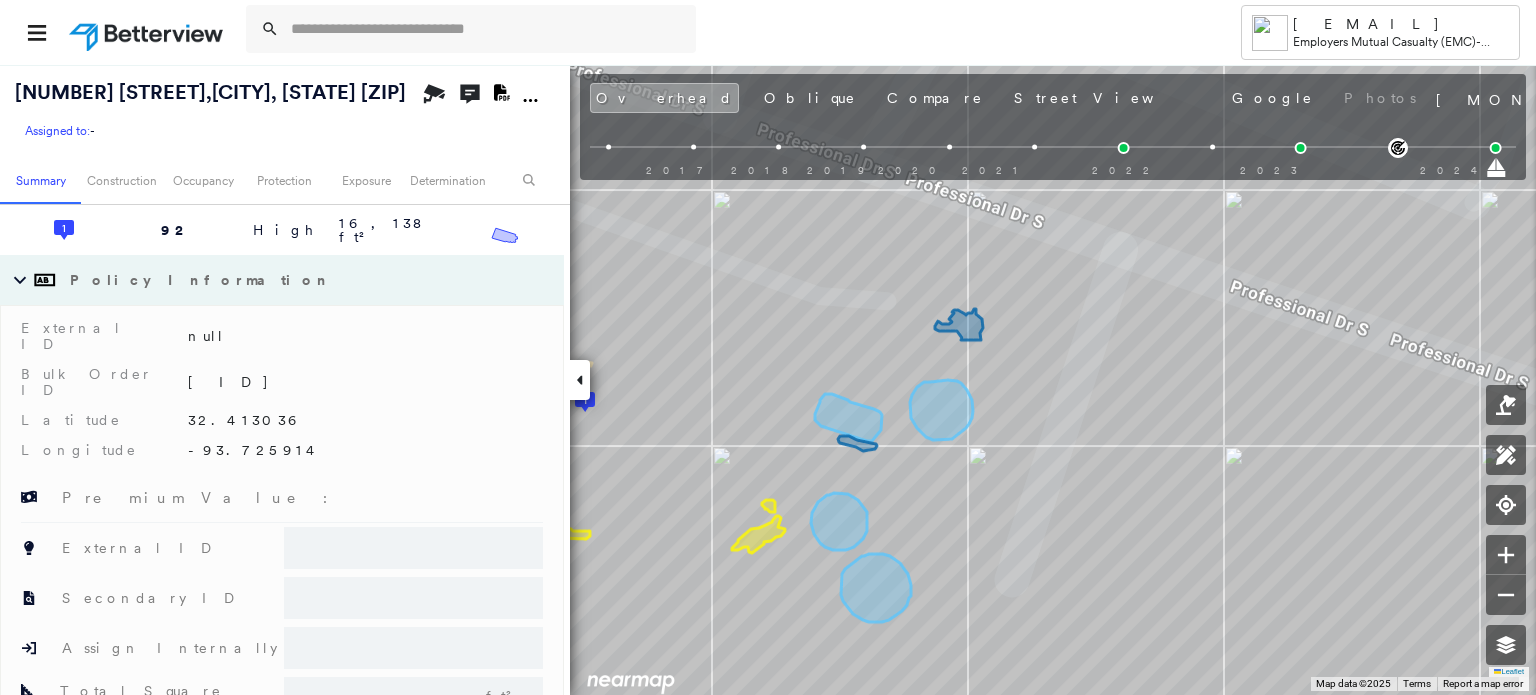 scroll, scrollTop: 400, scrollLeft: 0, axis: vertical 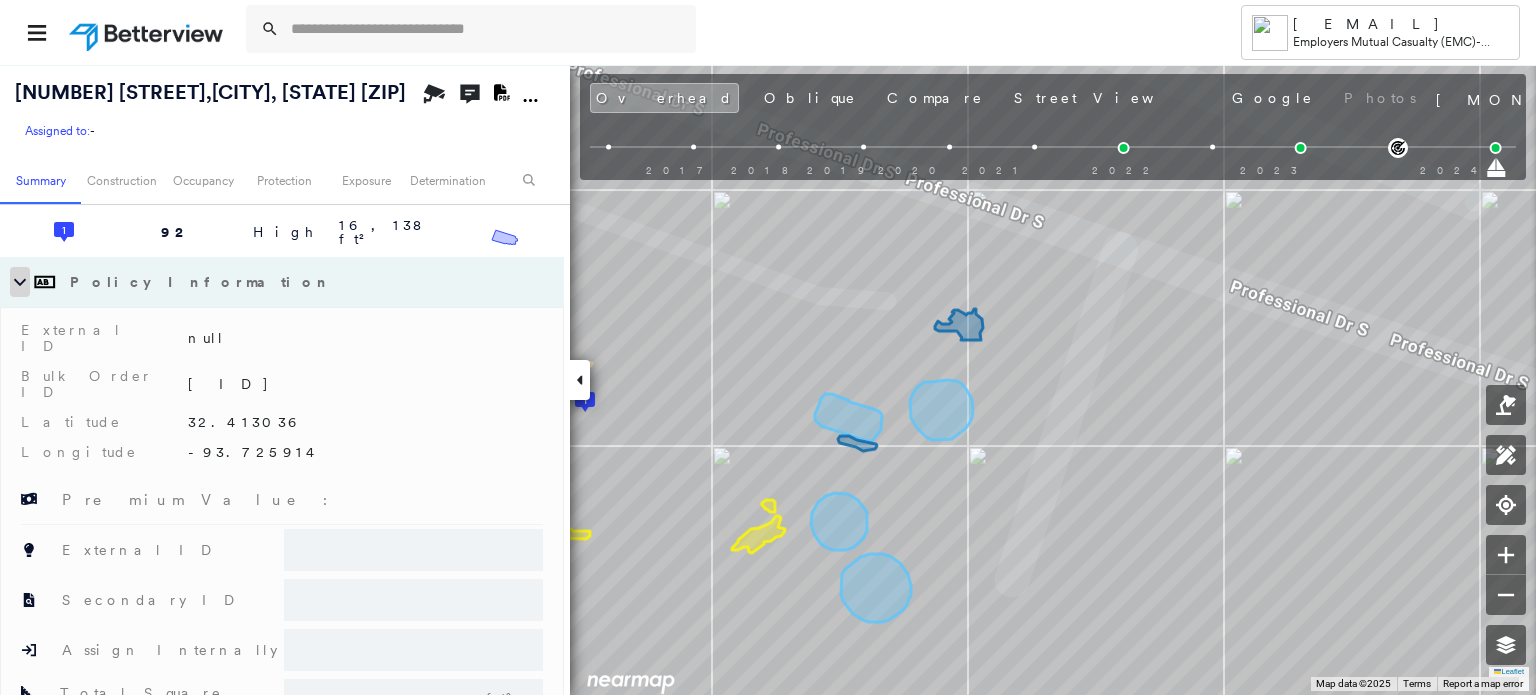 click 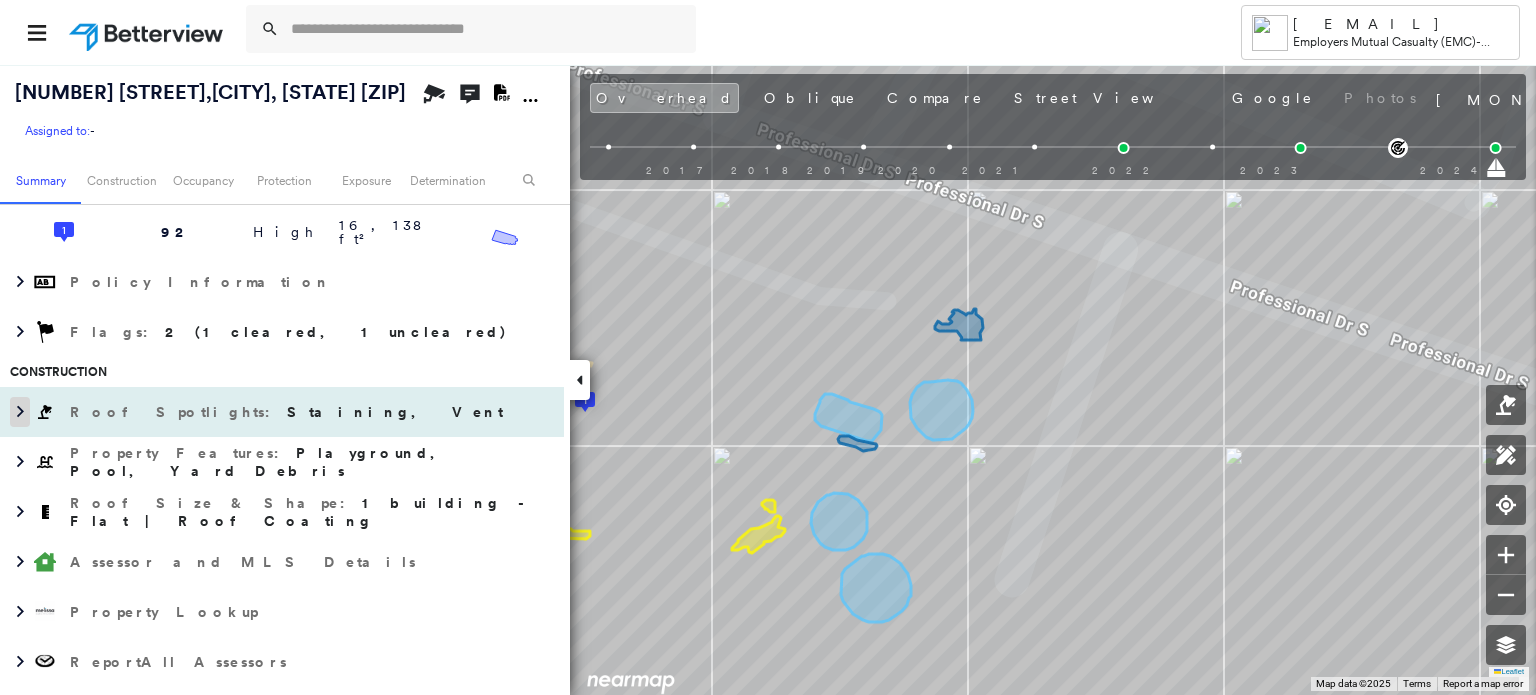click 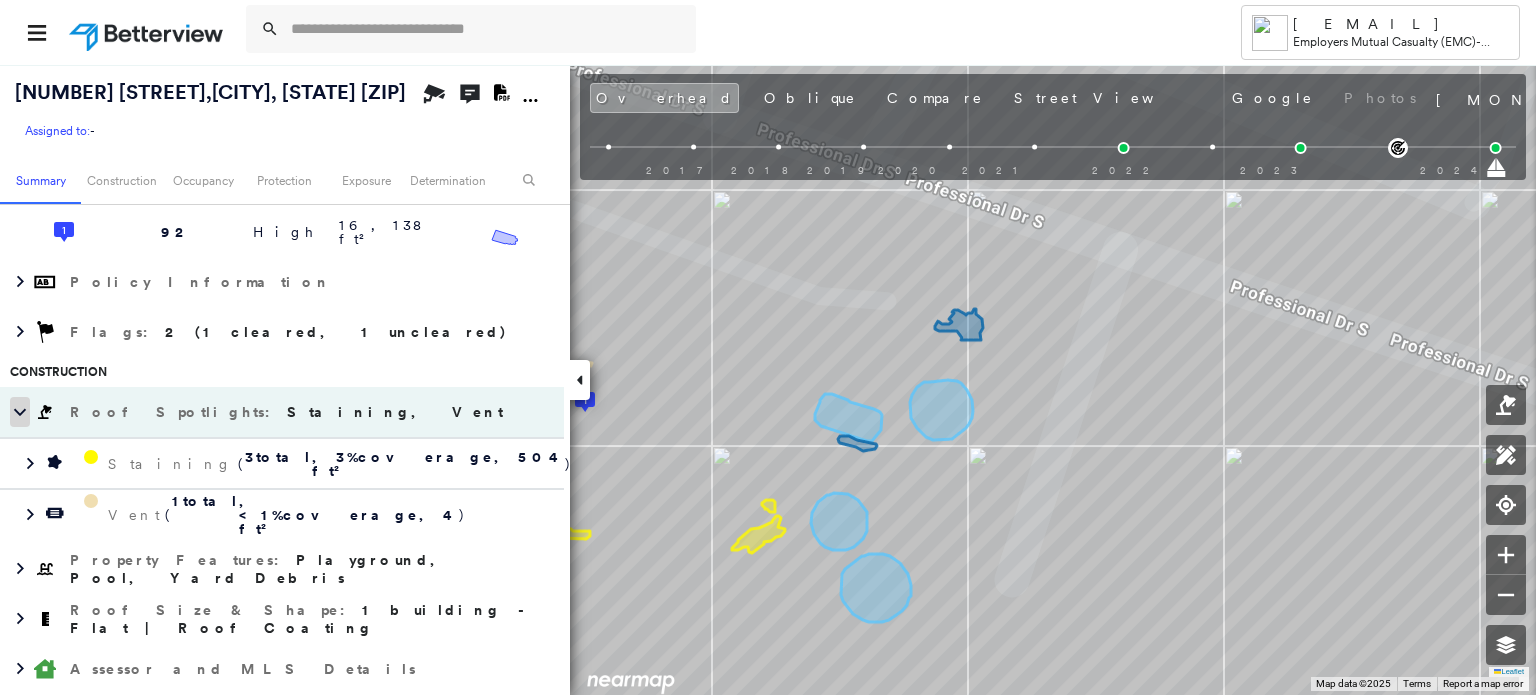 click 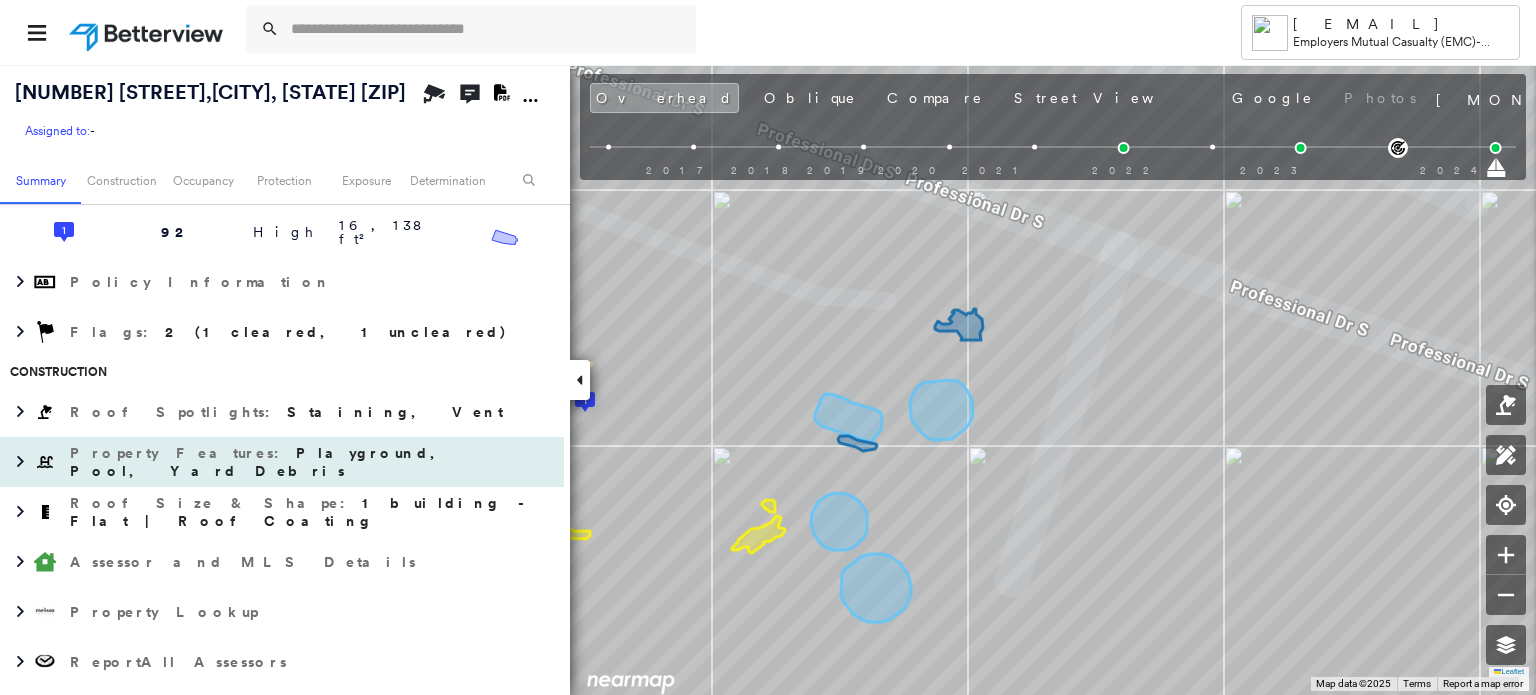 scroll, scrollTop: 500, scrollLeft: 0, axis: vertical 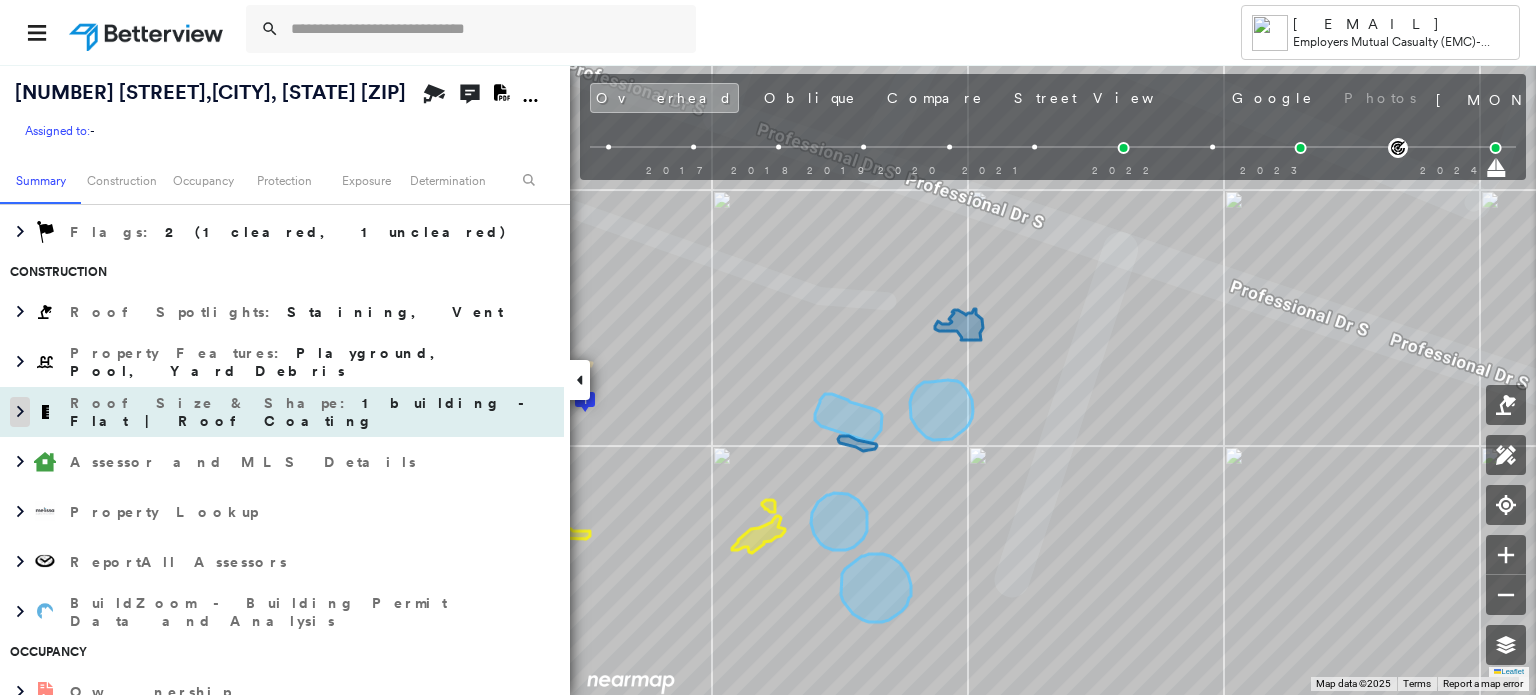click 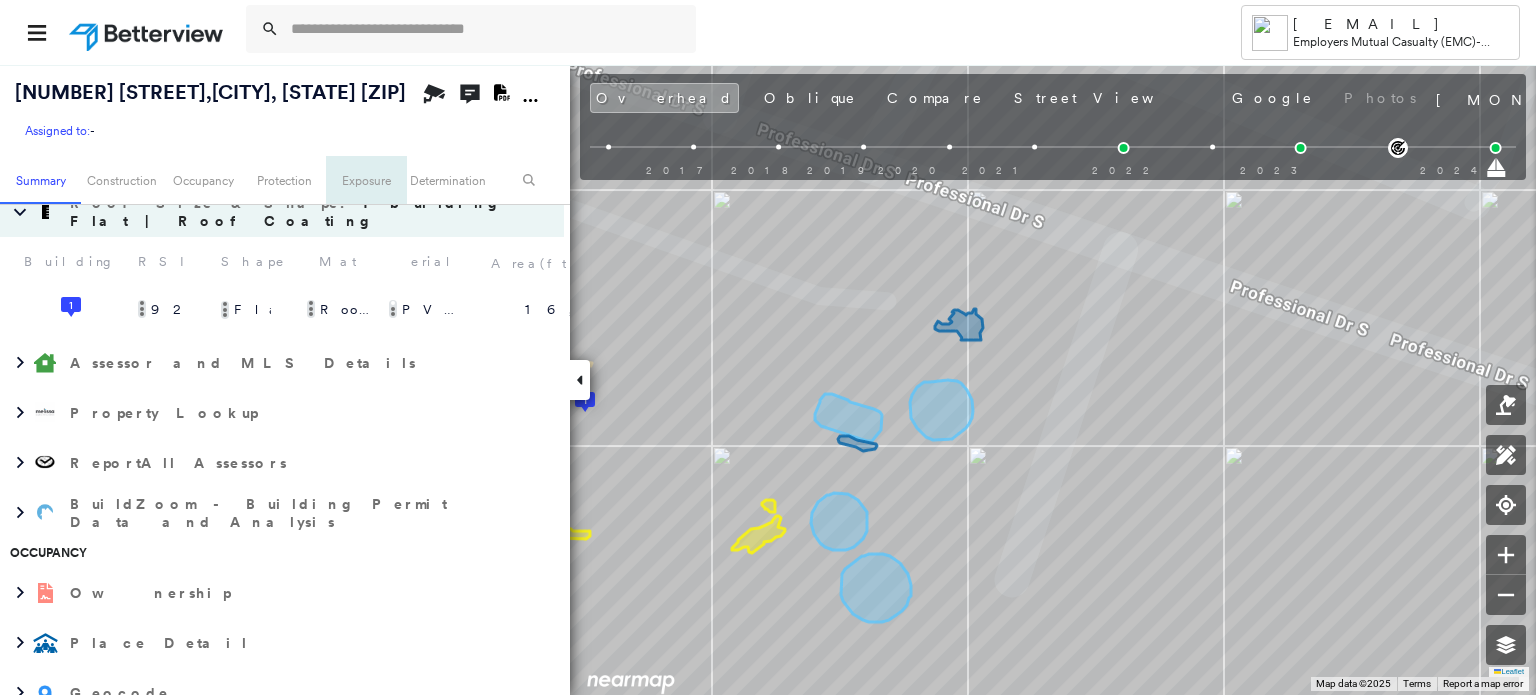 scroll, scrollTop: 400, scrollLeft: 0, axis: vertical 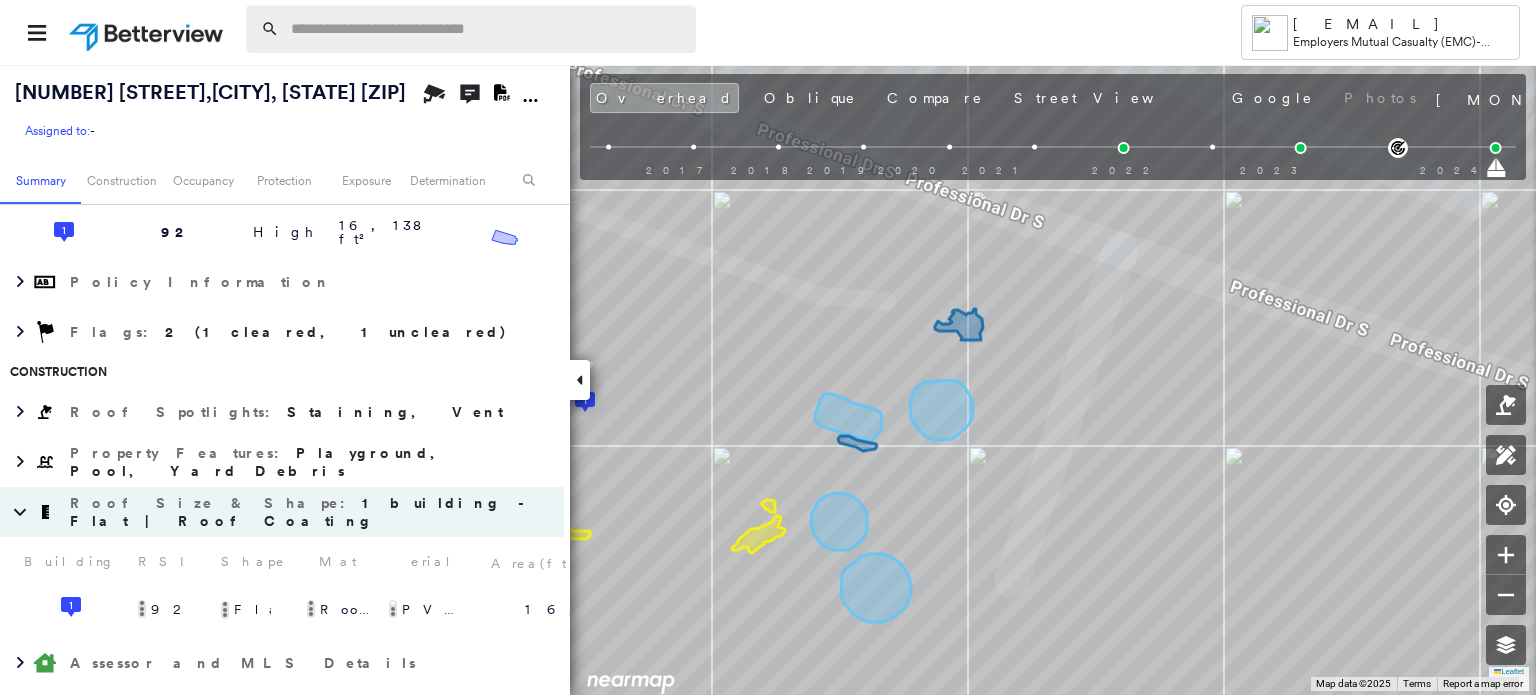 click at bounding box center [487, 29] 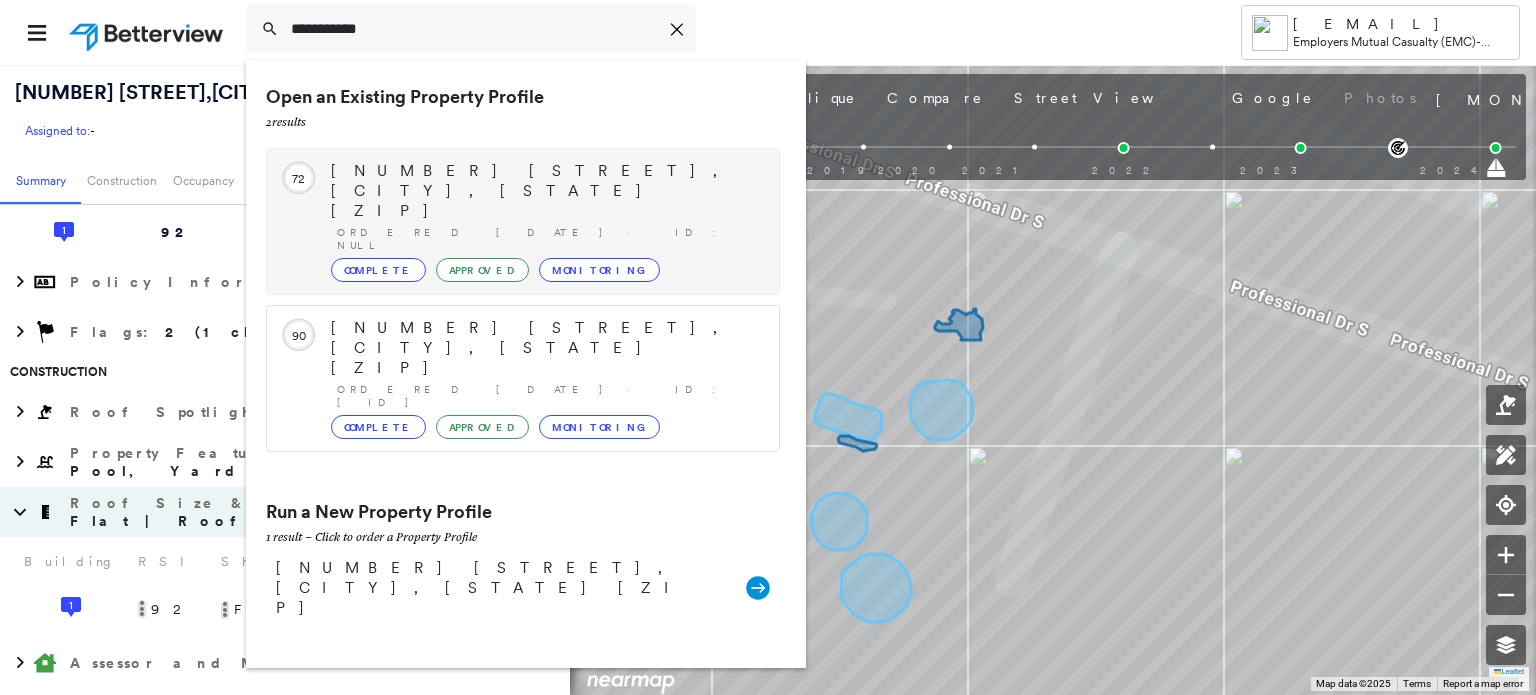 type on "**********" 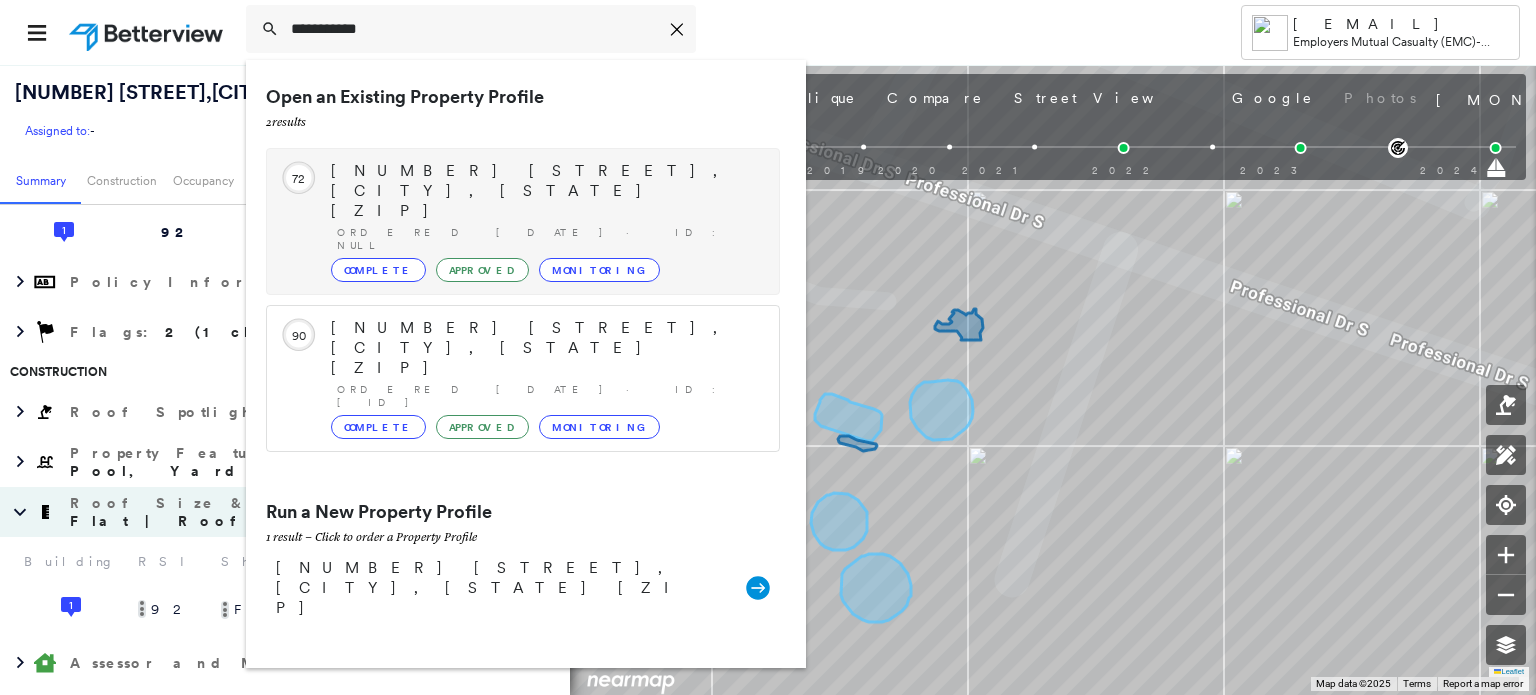 click on "[NUMBER] [STREET], [CITY], [STATE] [ZIP]" at bounding box center (545, 191) 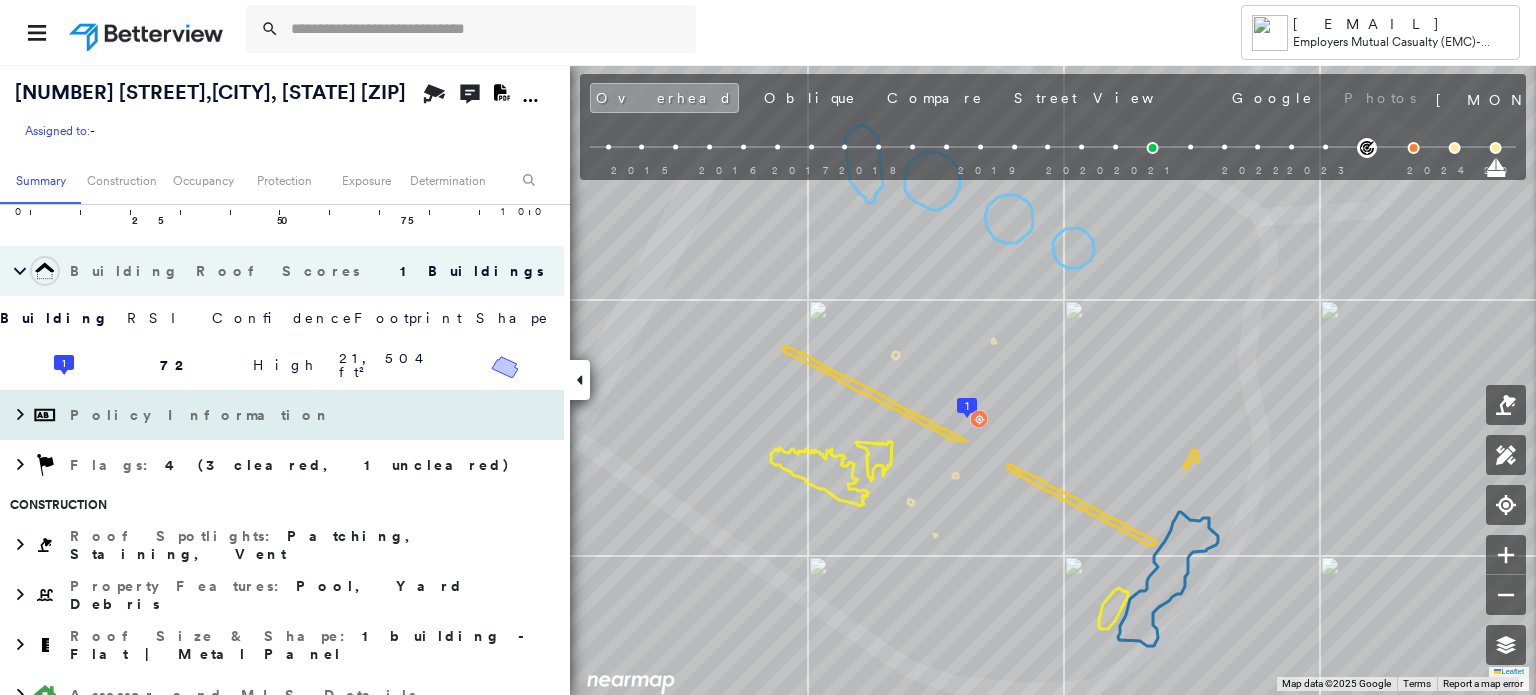 scroll, scrollTop: 300, scrollLeft: 0, axis: vertical 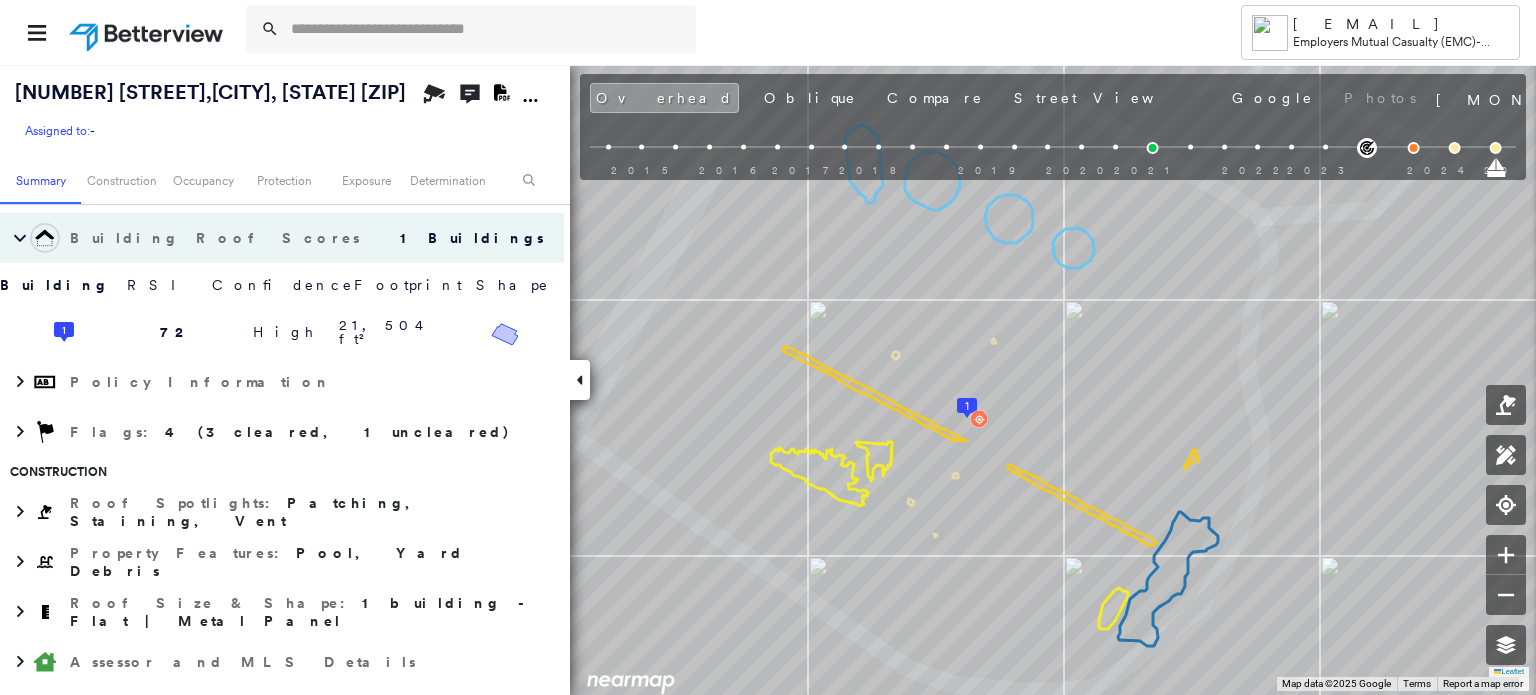 click 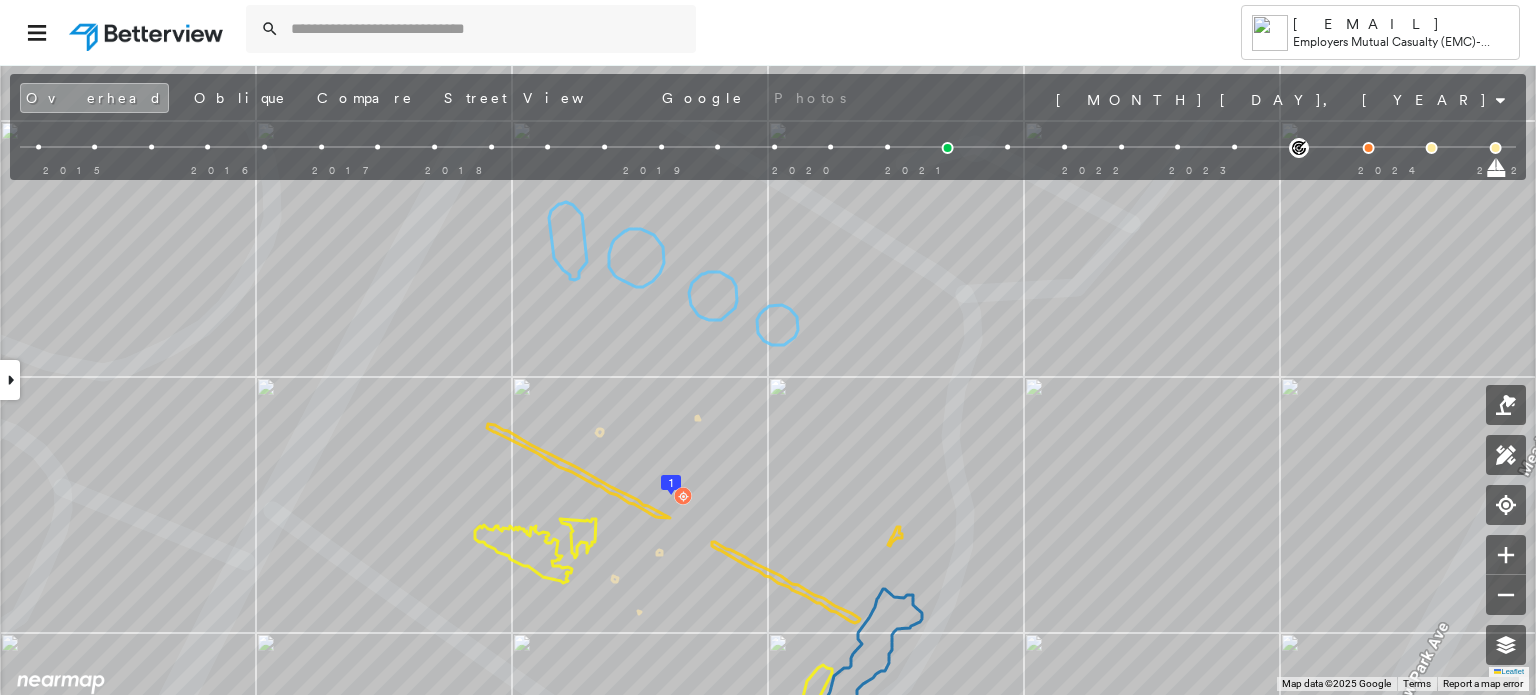 drag, startPoint x: 1176, startPoint y: 111, endPoint x: 1141, endPoint y: 67, distance: 56.22277 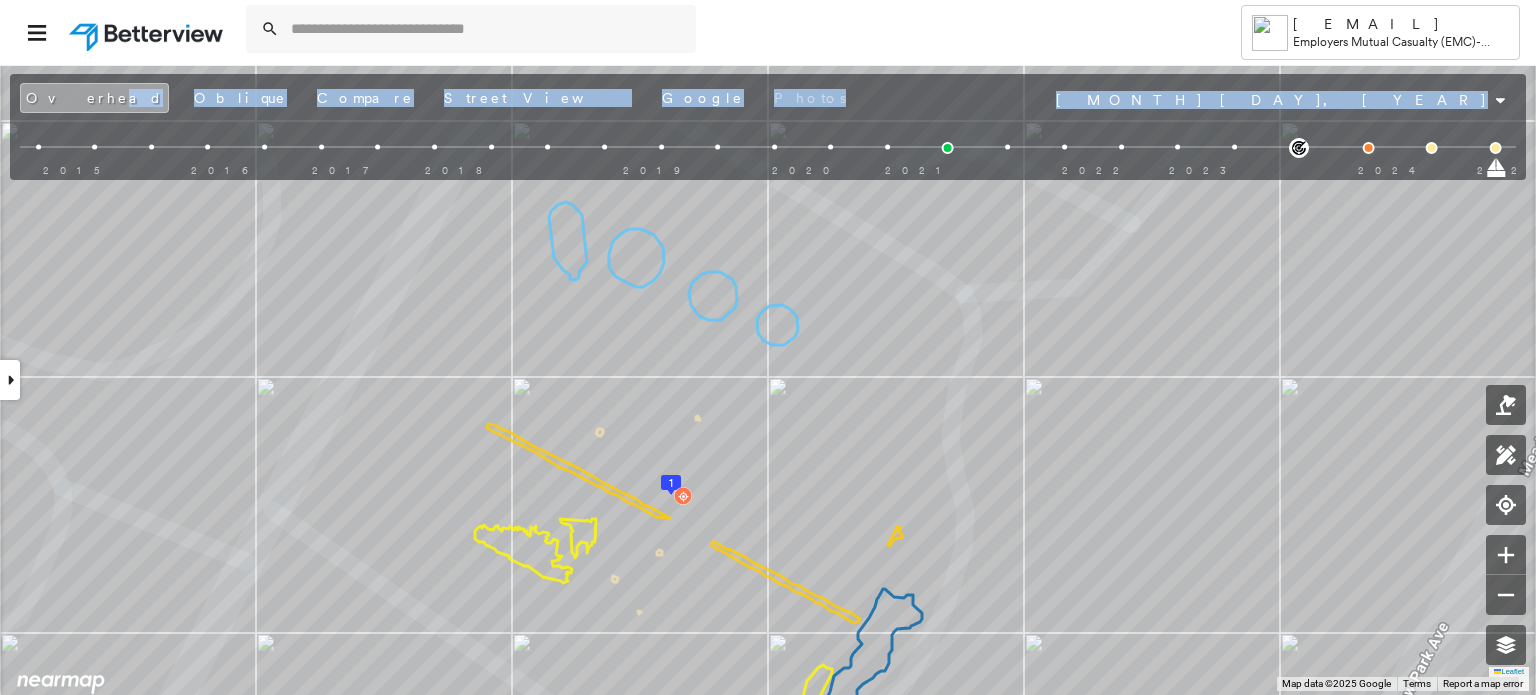 drag, startPoint x: 55, startPoint y: 134, endPoint x: 72, endPoint y: 95, distance: 42.544094 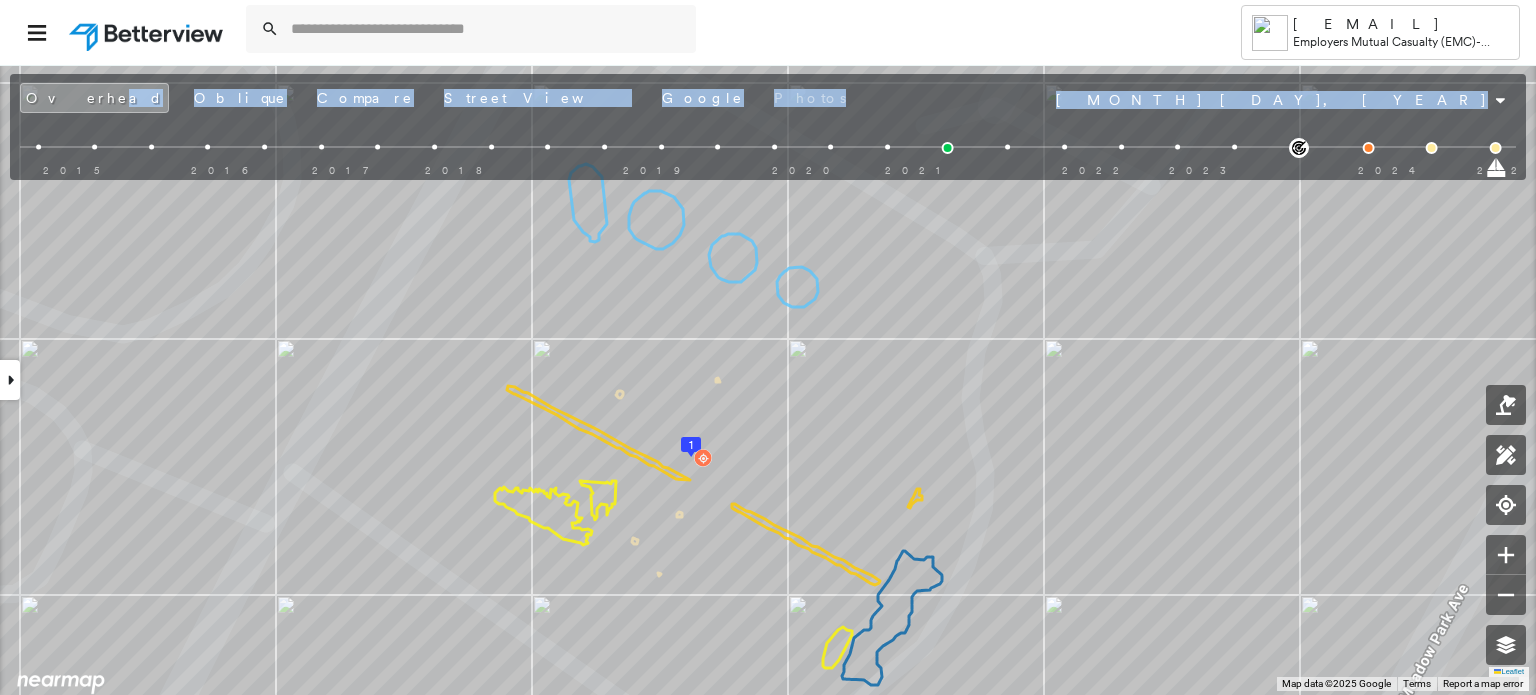 click at bounding box center [768, 166] 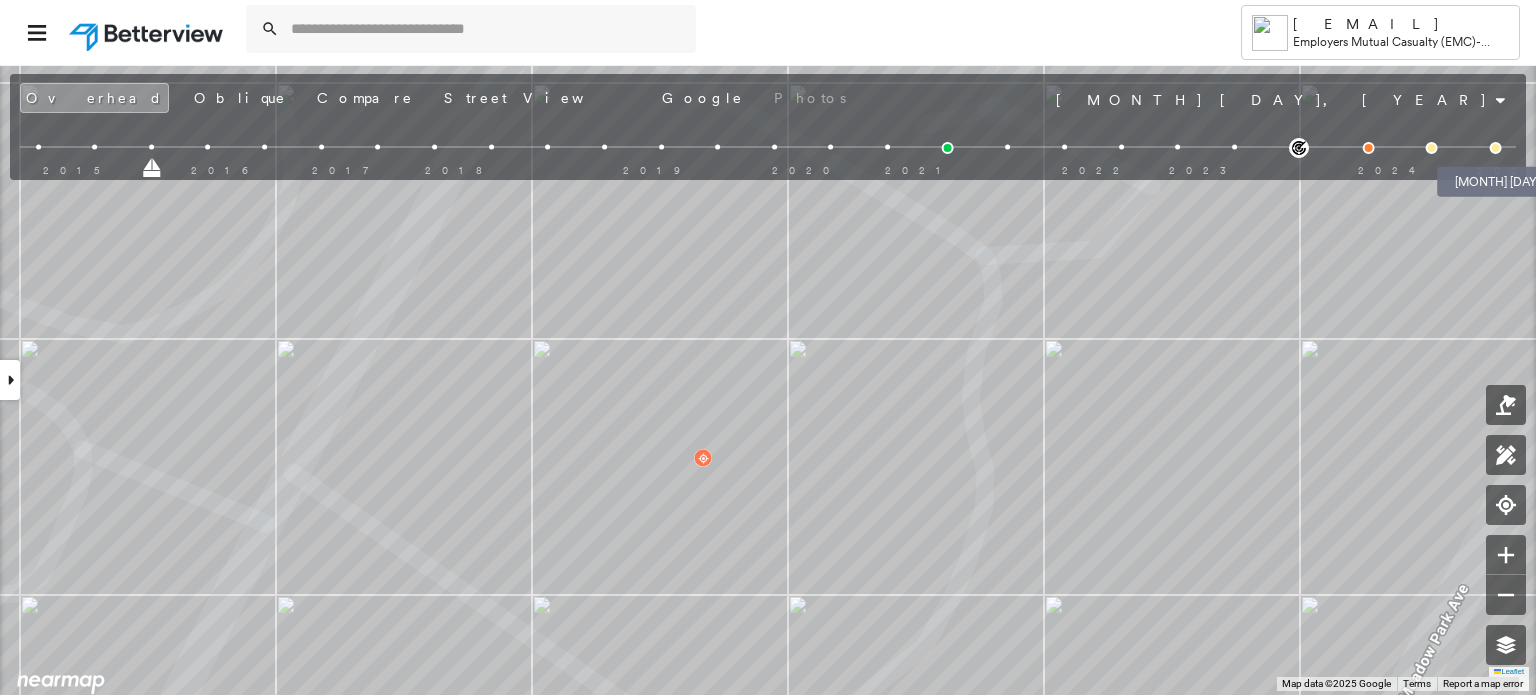 click at bounding box center [1496, 148] 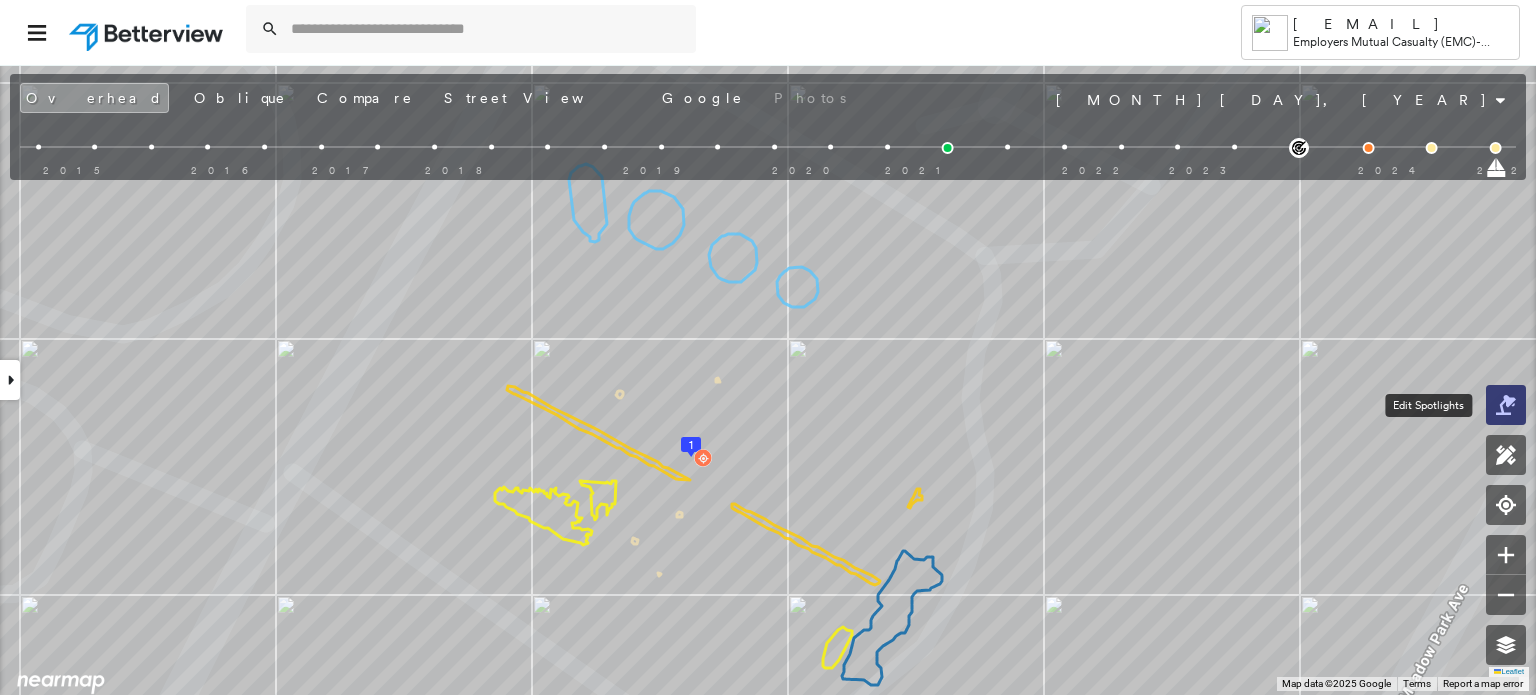 click 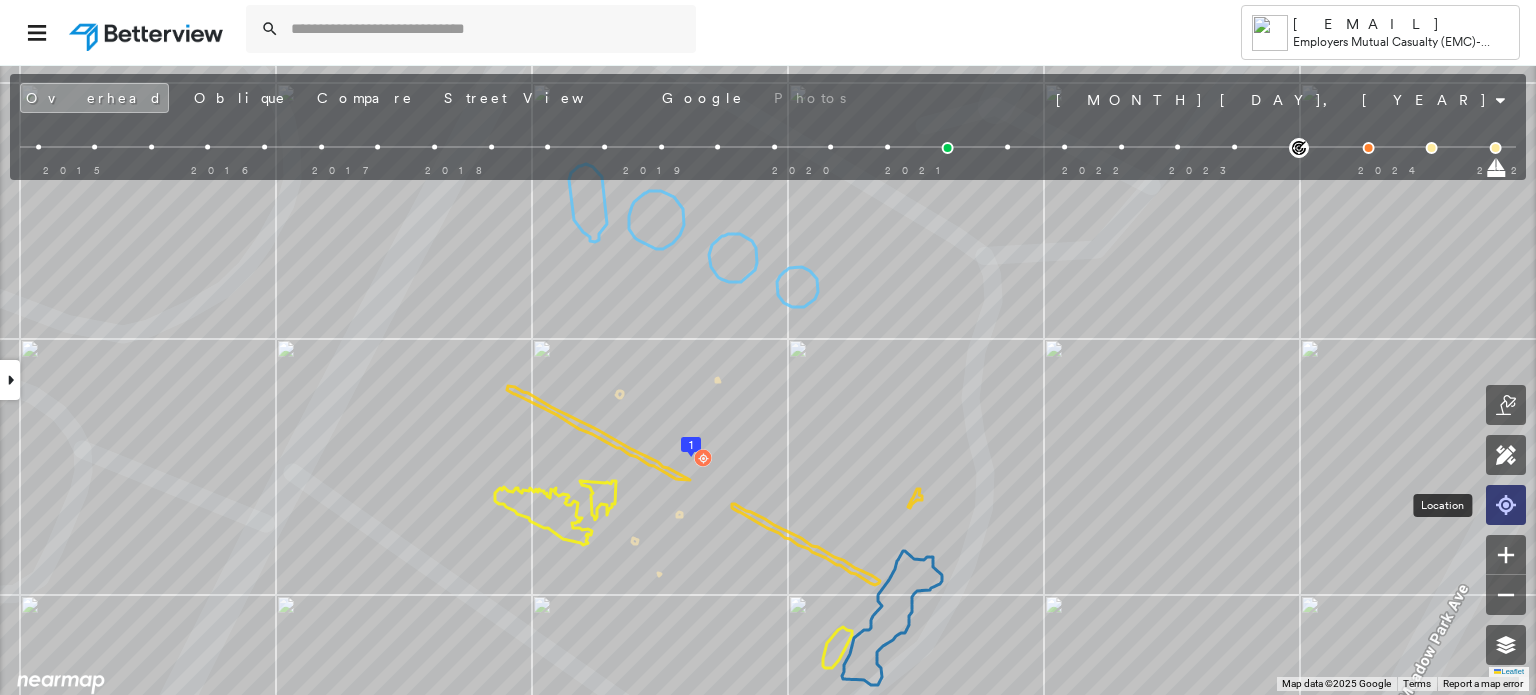 click 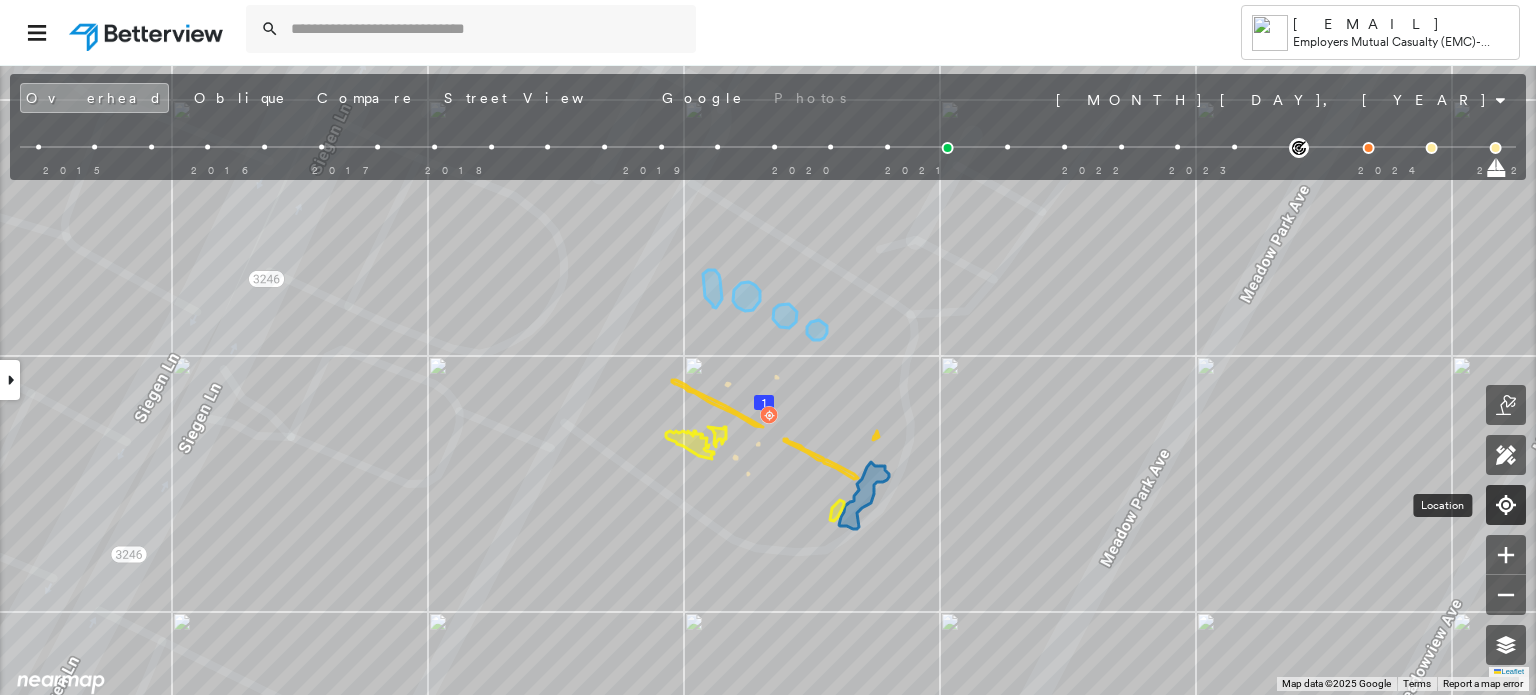 click 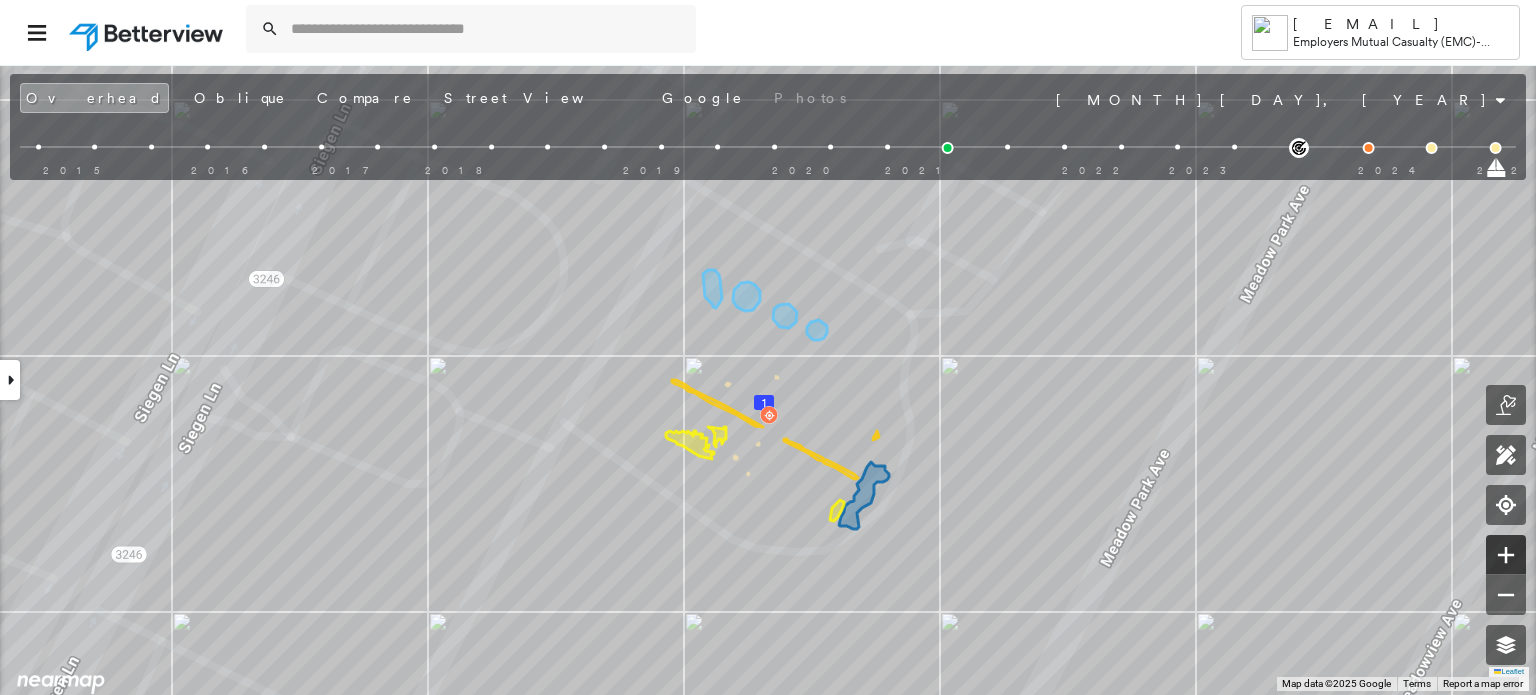 click 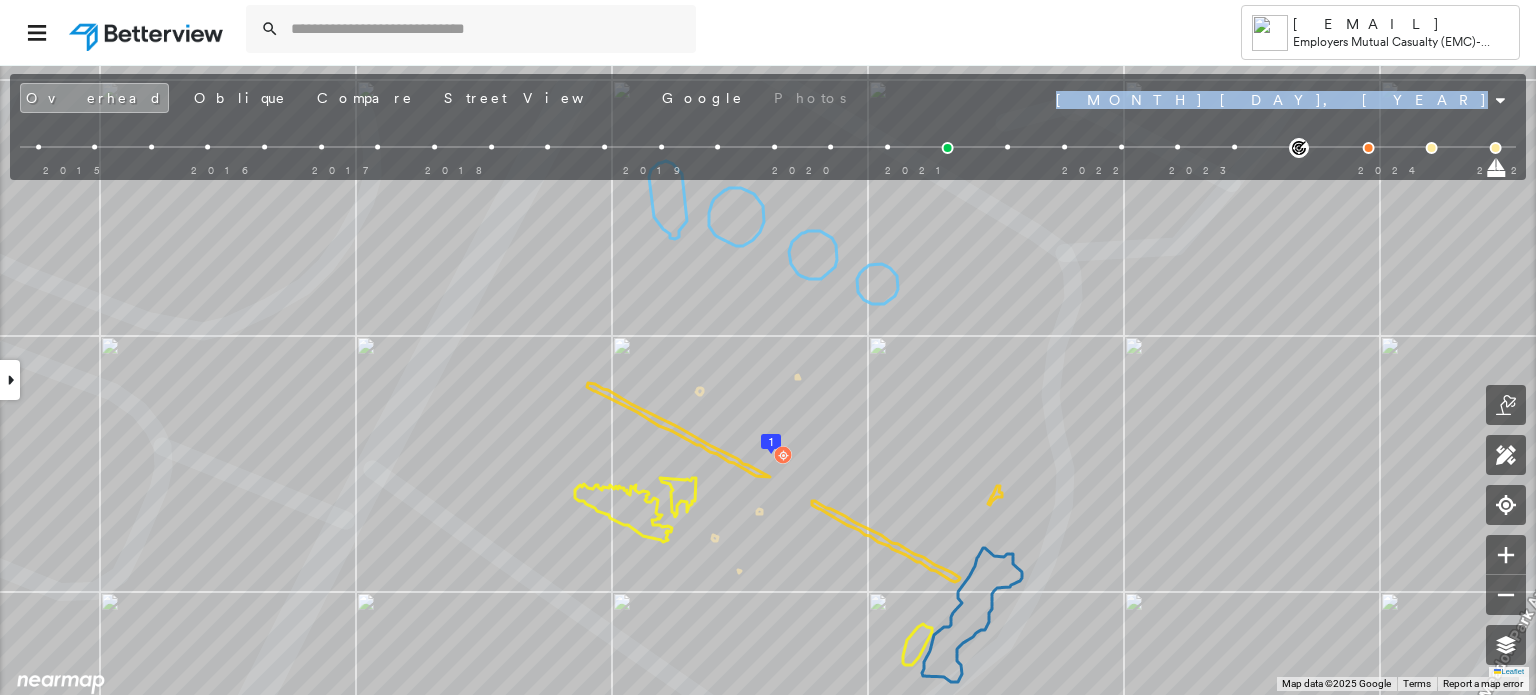 drag, startPoint x: 980, startPoint y: 127, endPoint x: 958, endPoint y: 72, distance: 59.236813 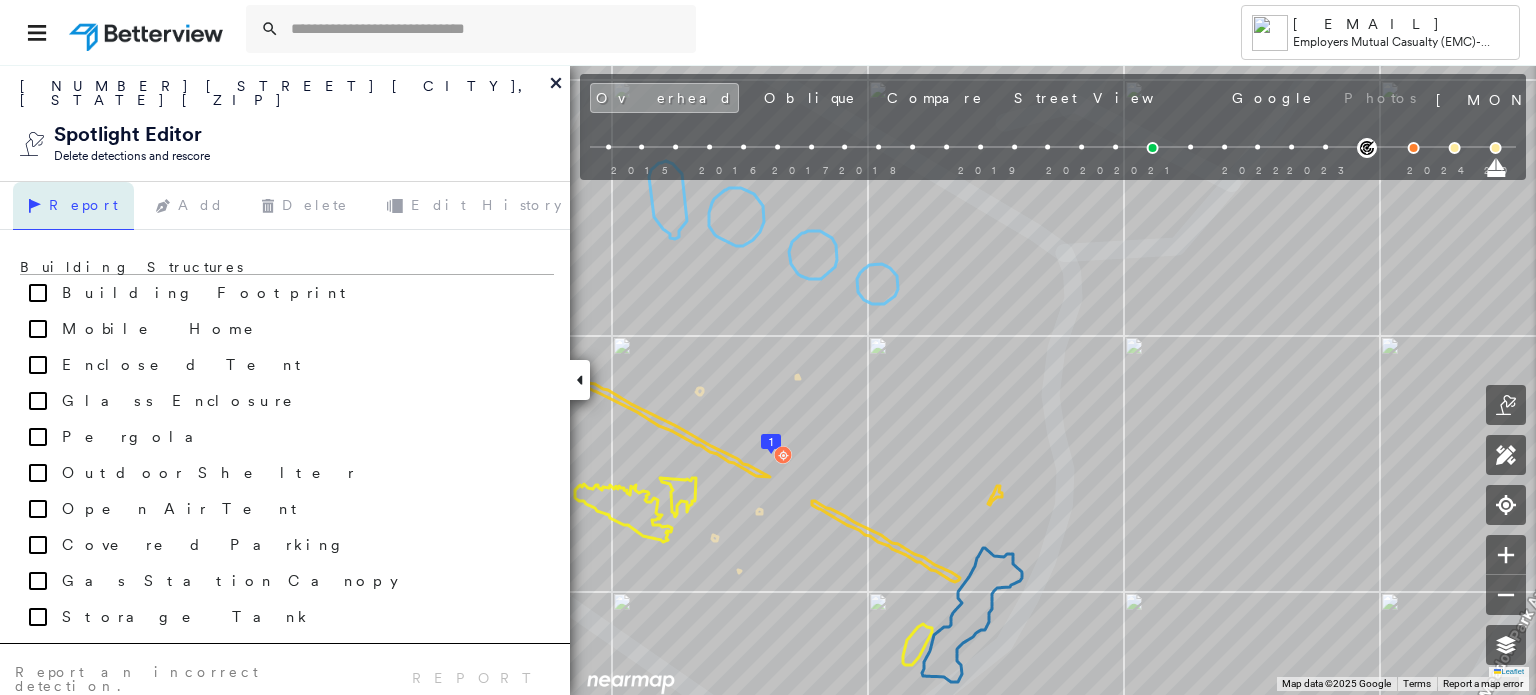 click 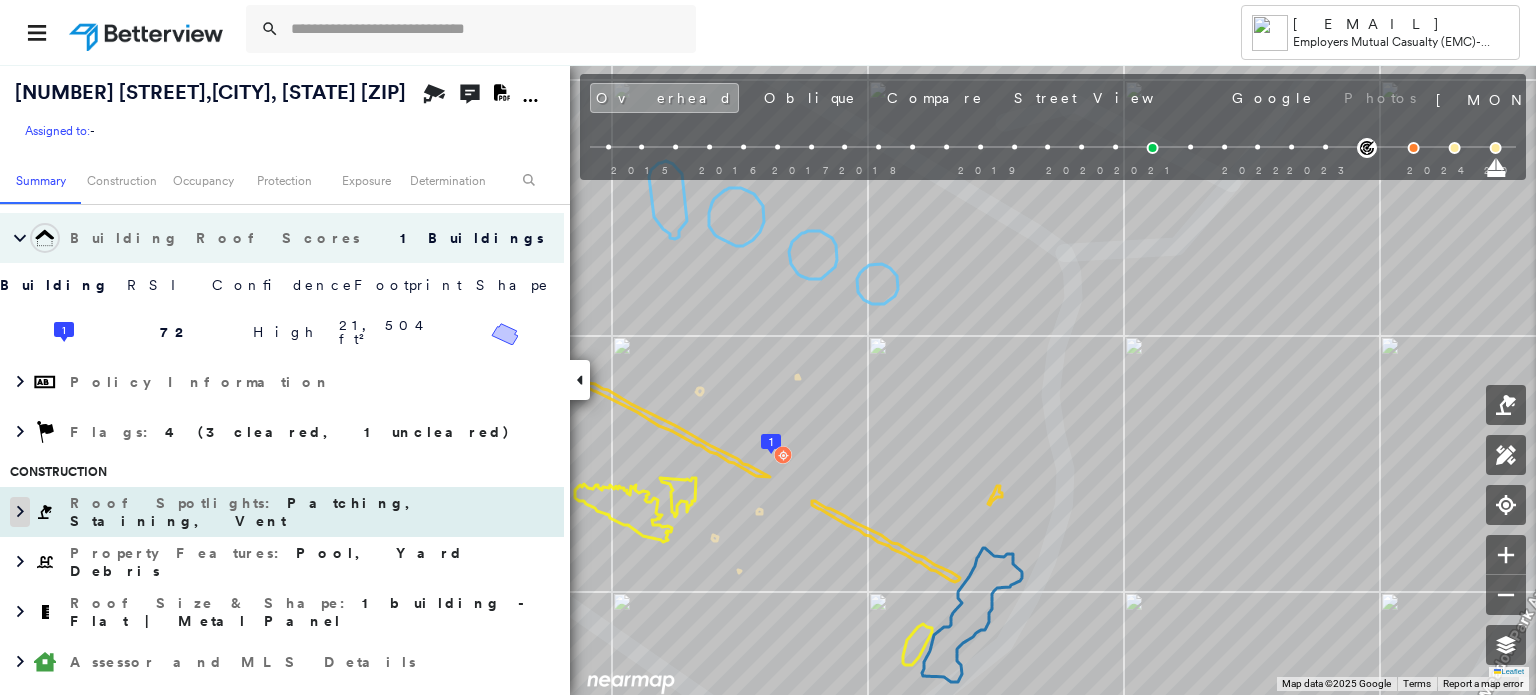 click 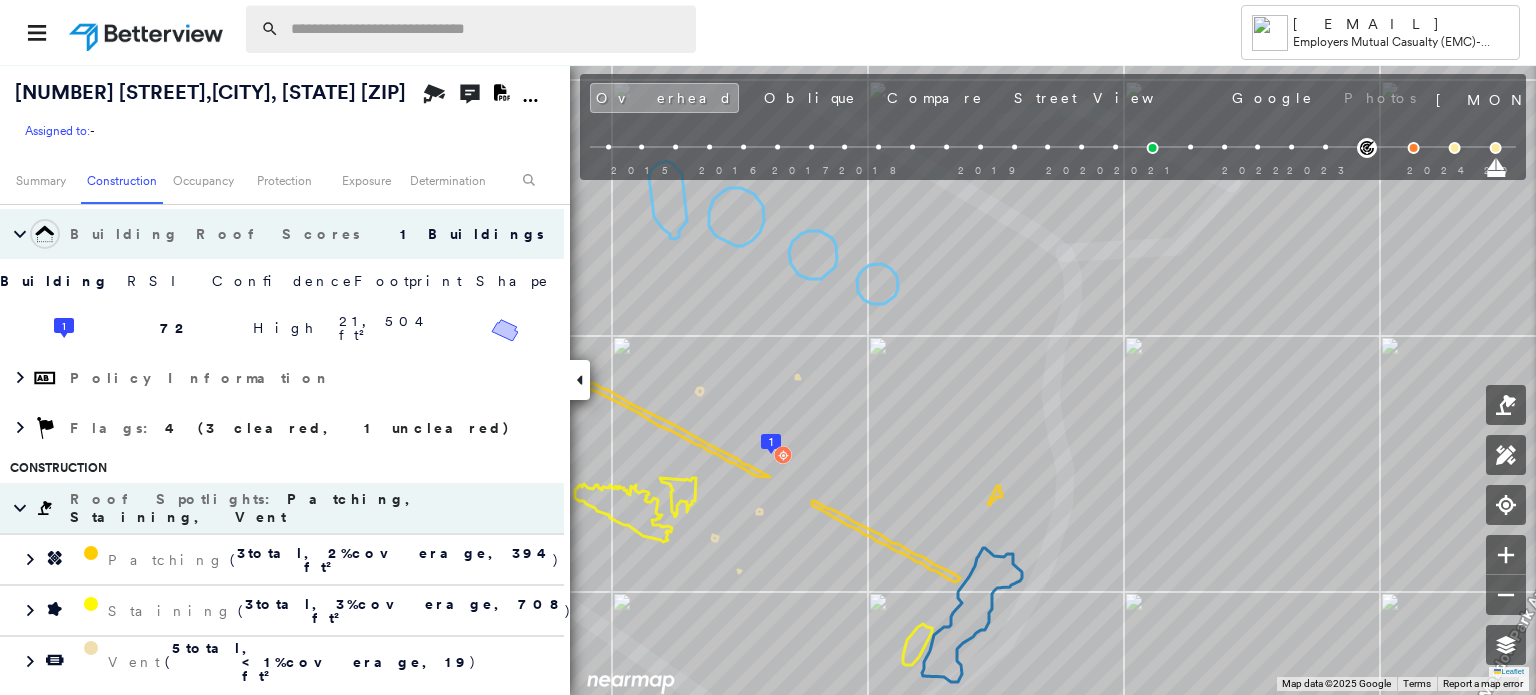 scroll, scrollTop: 300, scrollLeft: 0, axis: vertical 